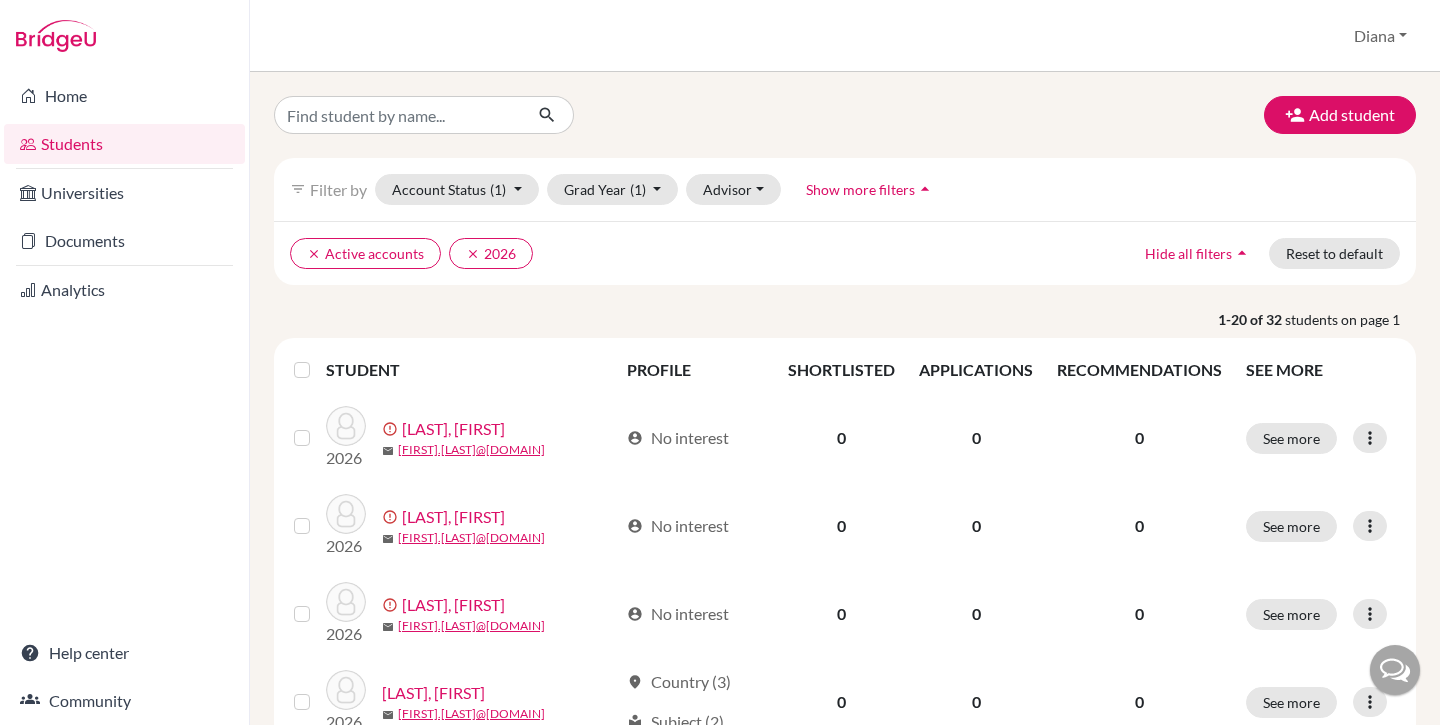 scroll, scrollTop: 0, scrollLeft: 0, axis: both 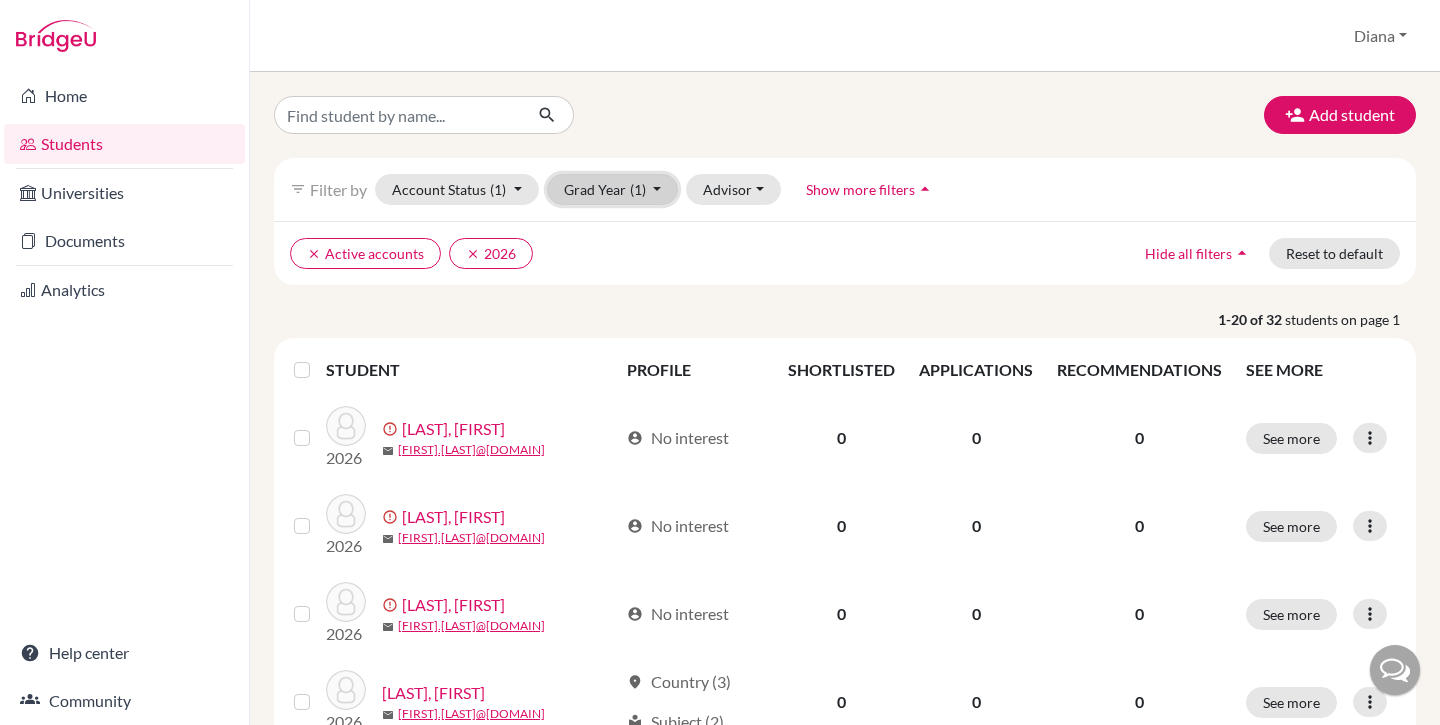 click on "Grad Year (1)" at bounding box center [613, 189] 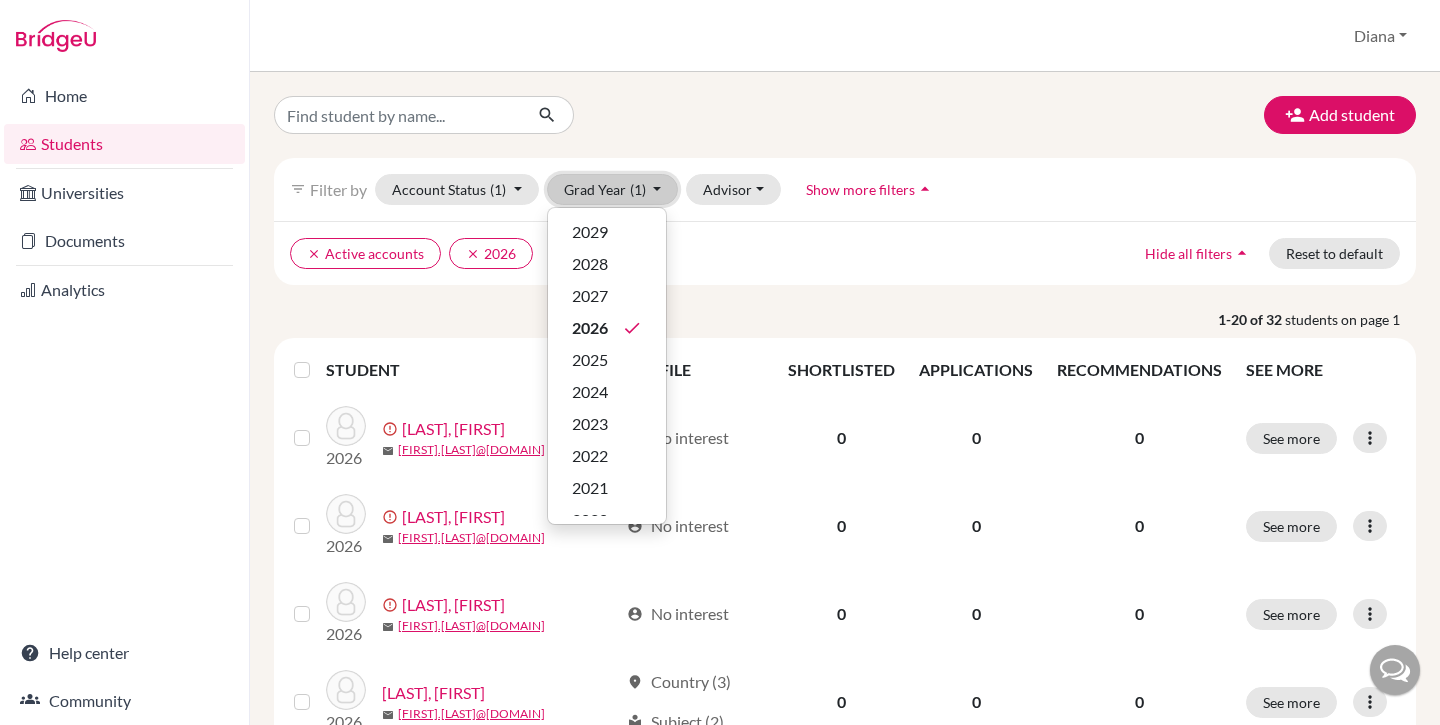 click on "Grad Year (1)" at bounding box center [613, 189] 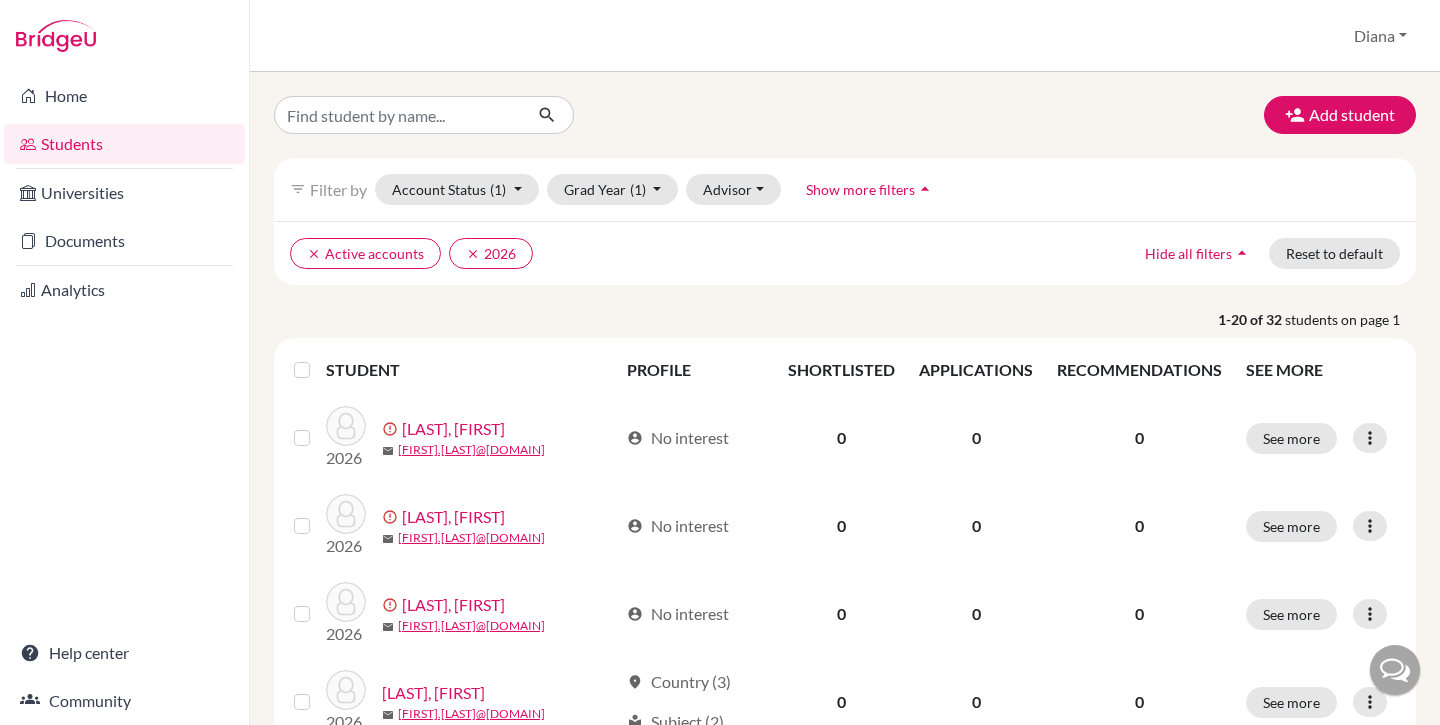 click on "Add student filter_list Filter by Account Status (1) Active accounts done Archived accounts Registered Unregistered Grad Year (1) 2029 2028 2027 2026 done 2025 2024 2023 2022 2021 2020 2016 2015 2014 Advisor Without advisor [LAST], [FIRST] [LAST], [FIRST] [LAST], [FIRST] [LAST], [FIRST]  Show more filters arrow_drop_up clear Active accounts clear 2026 Hide all filters arrow_drop_up Reset to default 1-20 of 32  students on page 1 STUDENT PROFILE SHORTLISTED APPLICATIONS RECOMMENDATIONS SEE MORE 2026 error_outline [LAST], [FIRST] mail [FIRST].[LAST]@[DOMAIN] account_circle No interest 0 0 0 See more Edit student Send Message Resend invite email 2026 error_outline [LAST], [FIRST] mail [FIRST].[LAST]@[DOMAIN] account_circle No interest 0 0 0 See more Edit student Send Message Resend invite email 2026 error_outline [LAST], [FIRST] mail [FIRST].[LAST]@[DOMAIN] account_circle No interest 0 0 0 See more 0" at bounding box center (845, 1180) 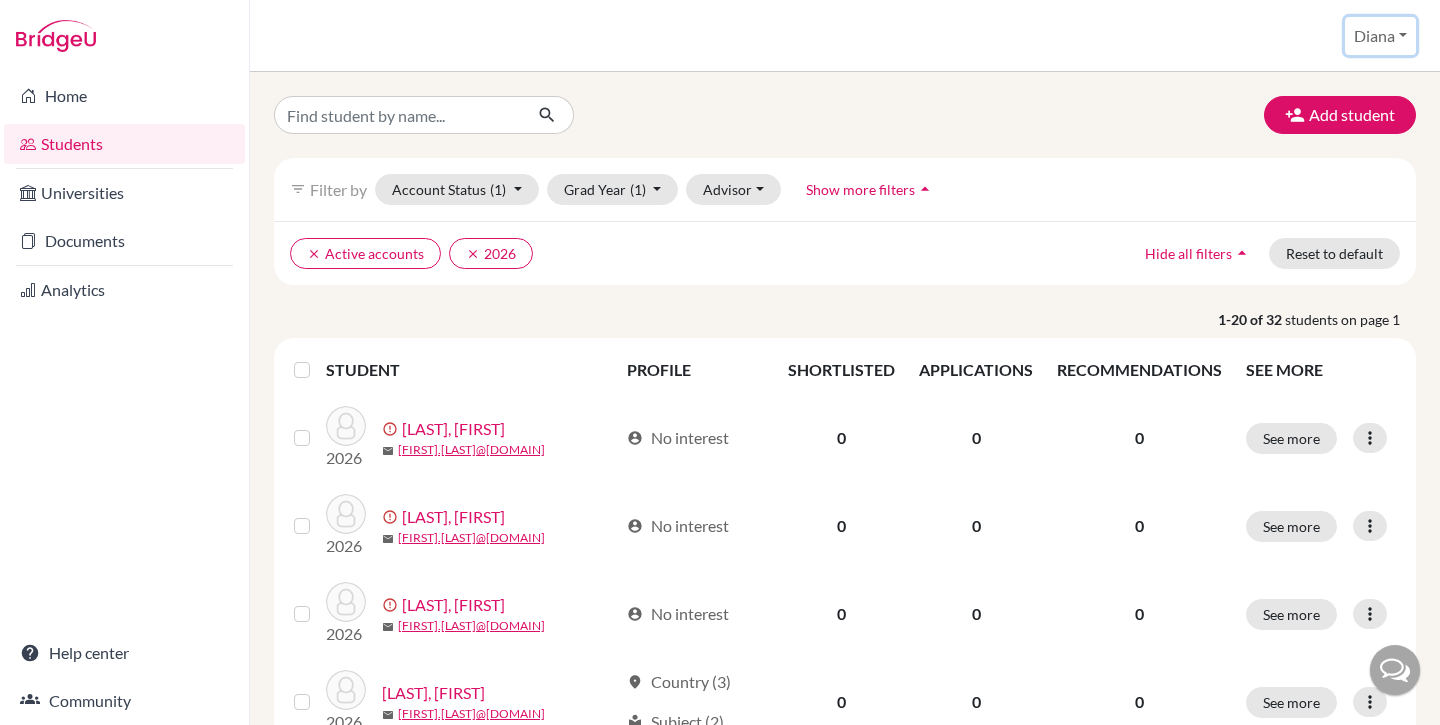 click on "Diana" at bounding box center (1380, 36) 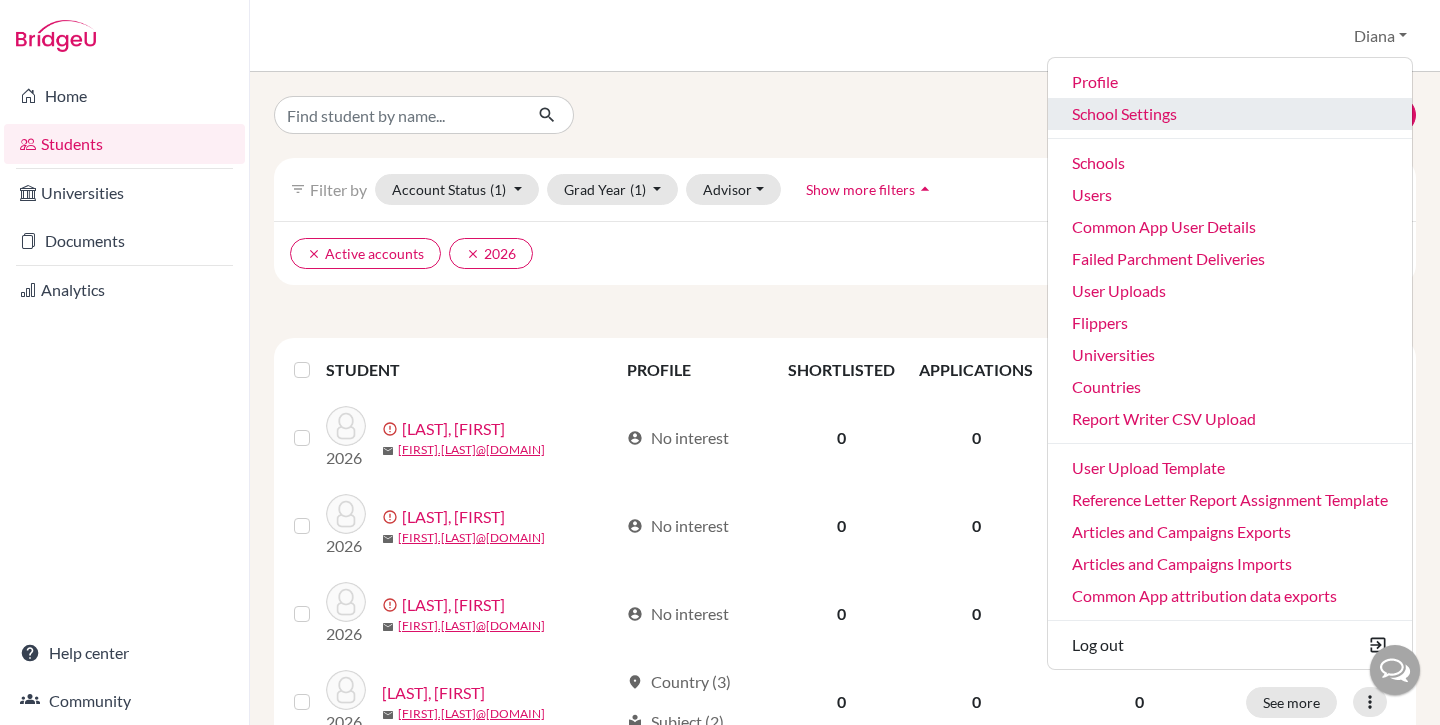 click on "School Settings" at bounding box center [1230, 114] 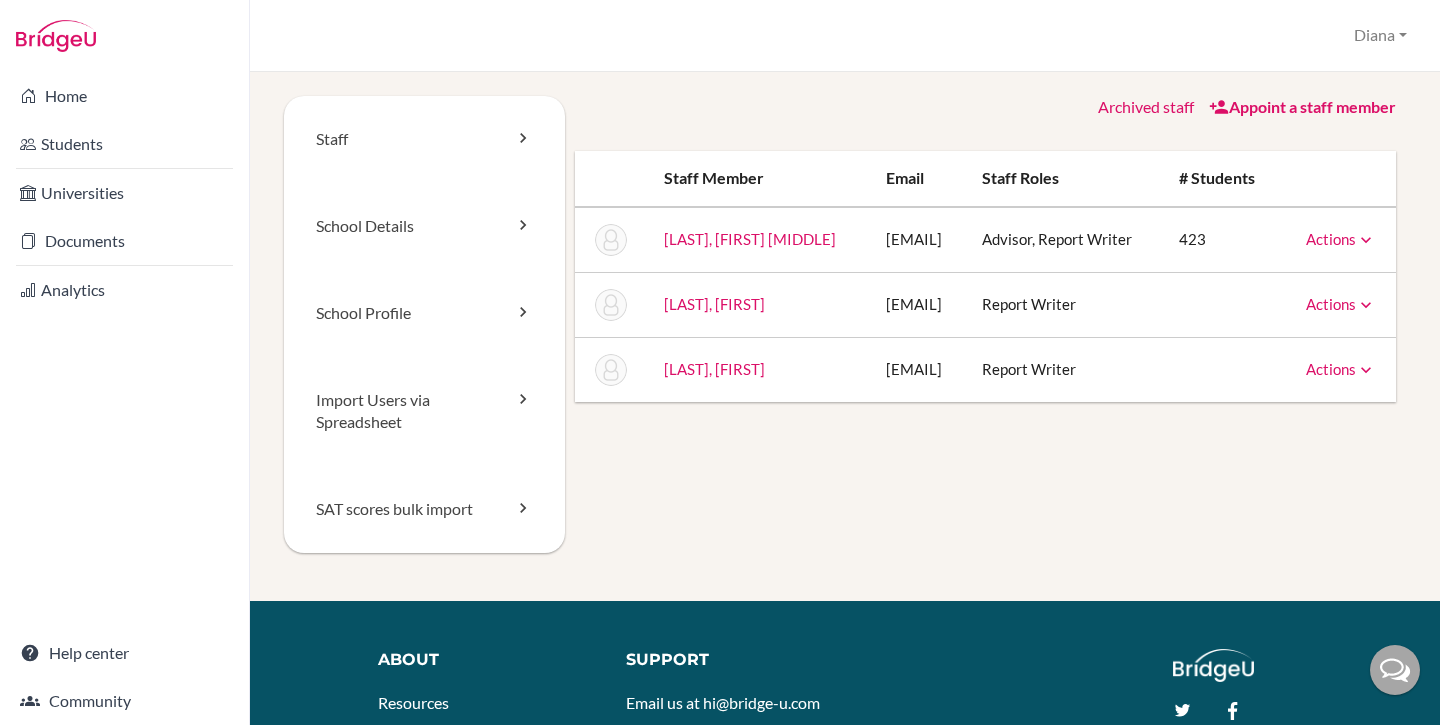 scroll, scrollTop: 0, scrollLeft: 0, axis: both 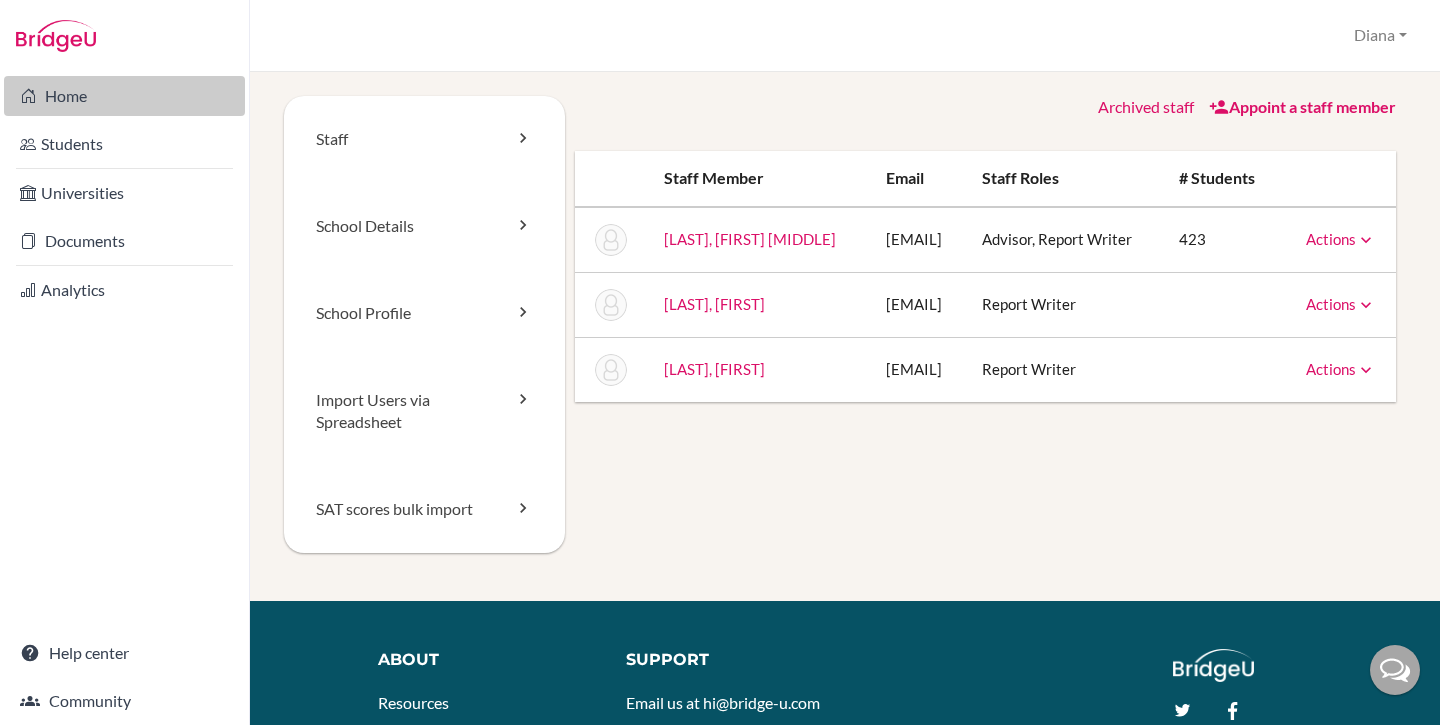 click on "Home" at bounding box center (124, 96) 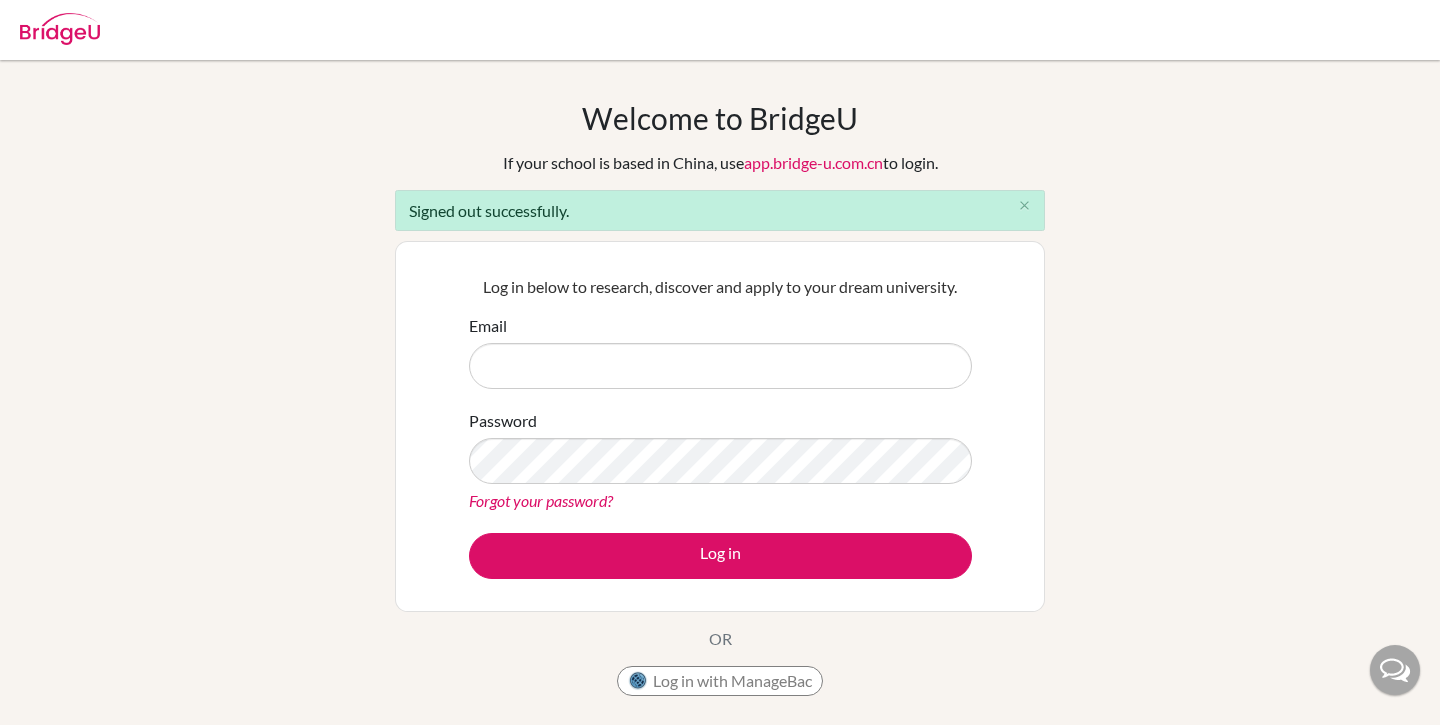 scroll, scrollTop: 0, scrollLeft: 0, axis: both 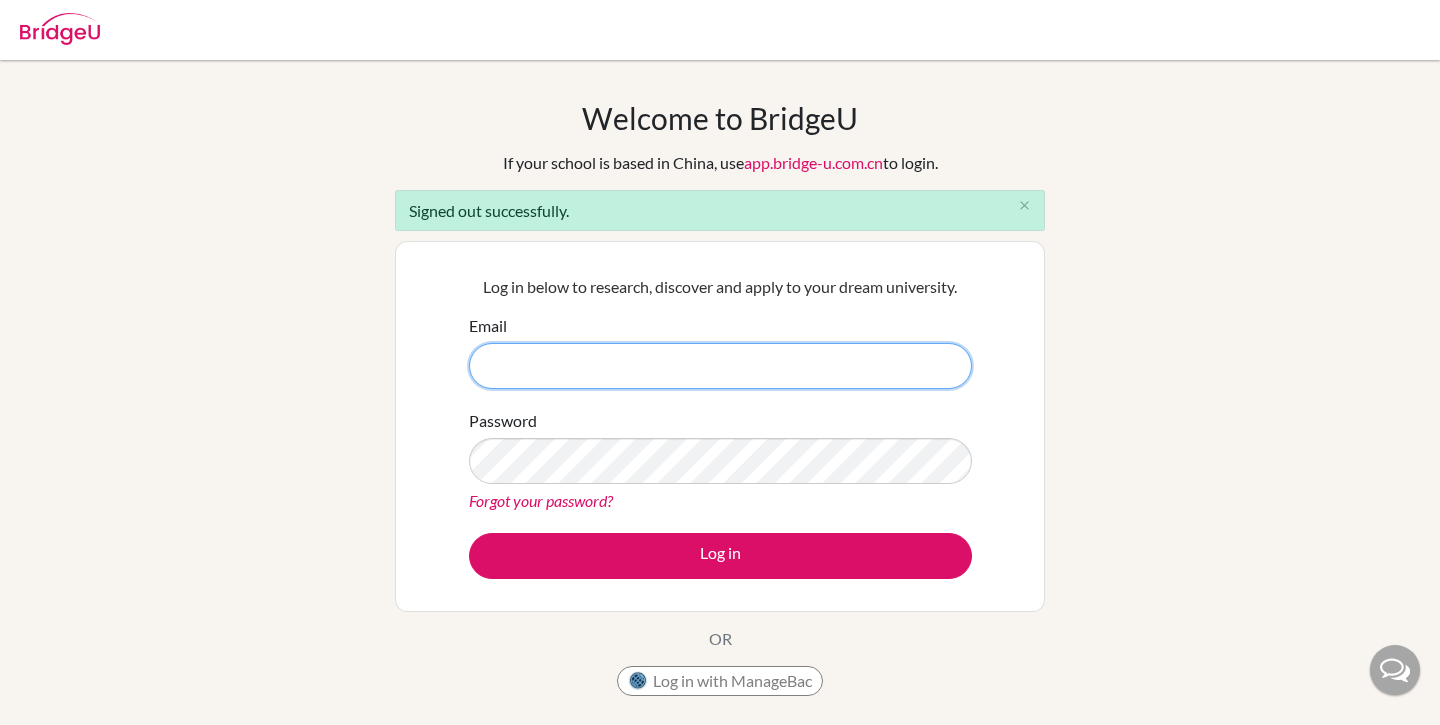 type on "diana.gravett@bridge-u.com" 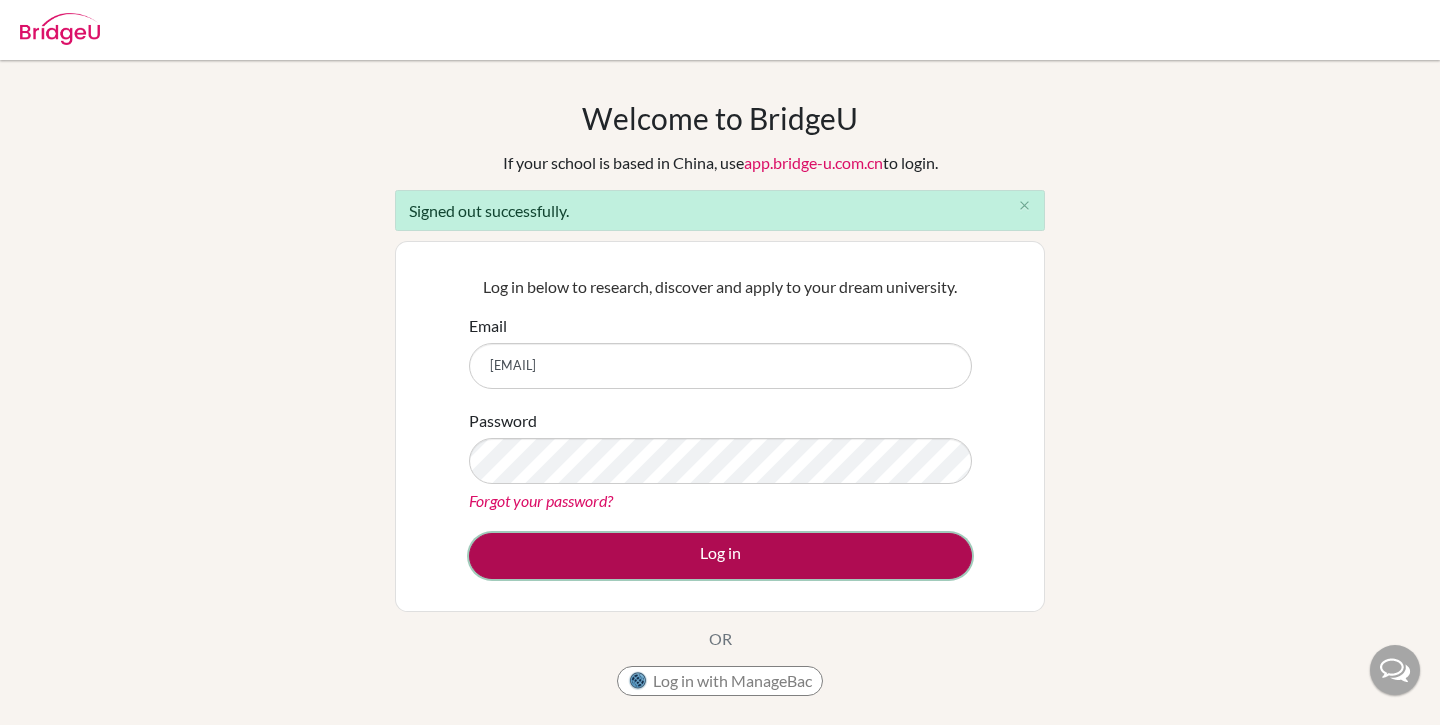 click on "Log in" at bounding box center (720, 556) 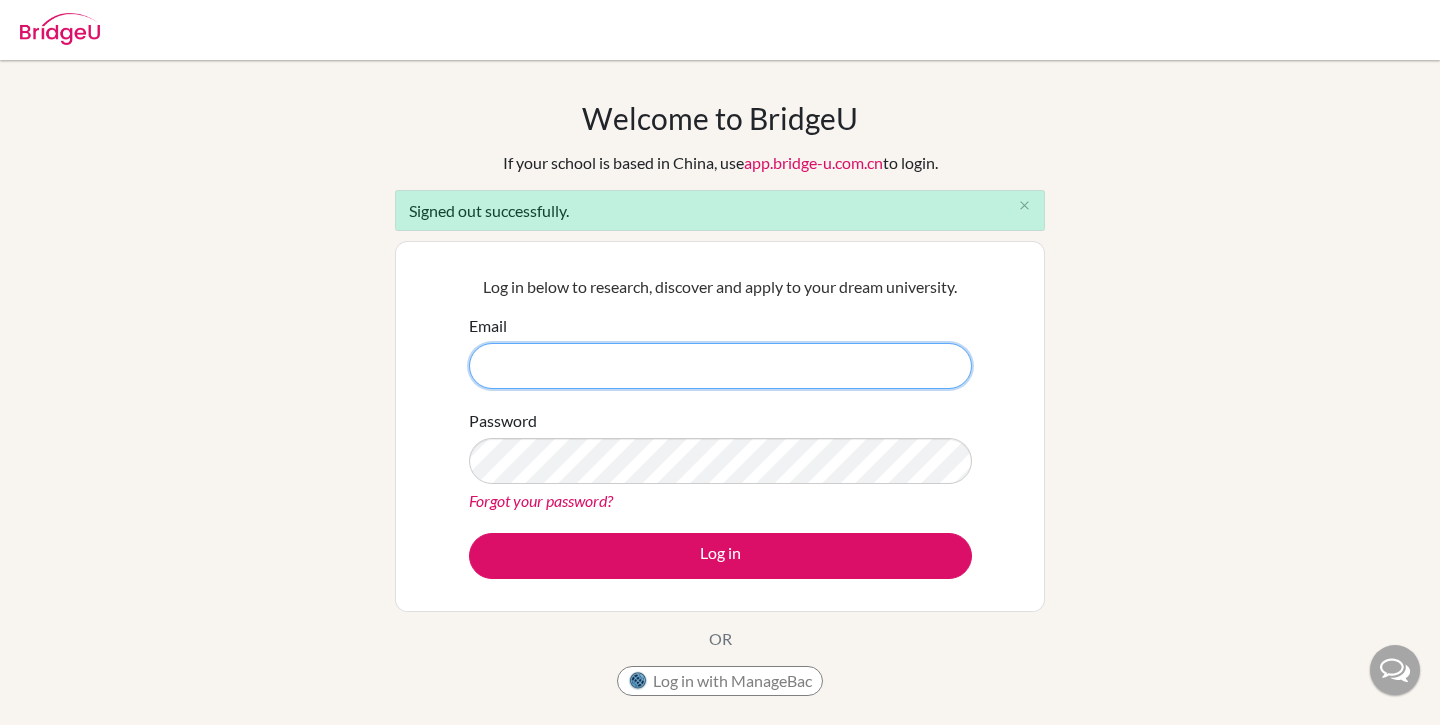 scroll, scrollTop: 0, scrollLeft: 0, axis: both 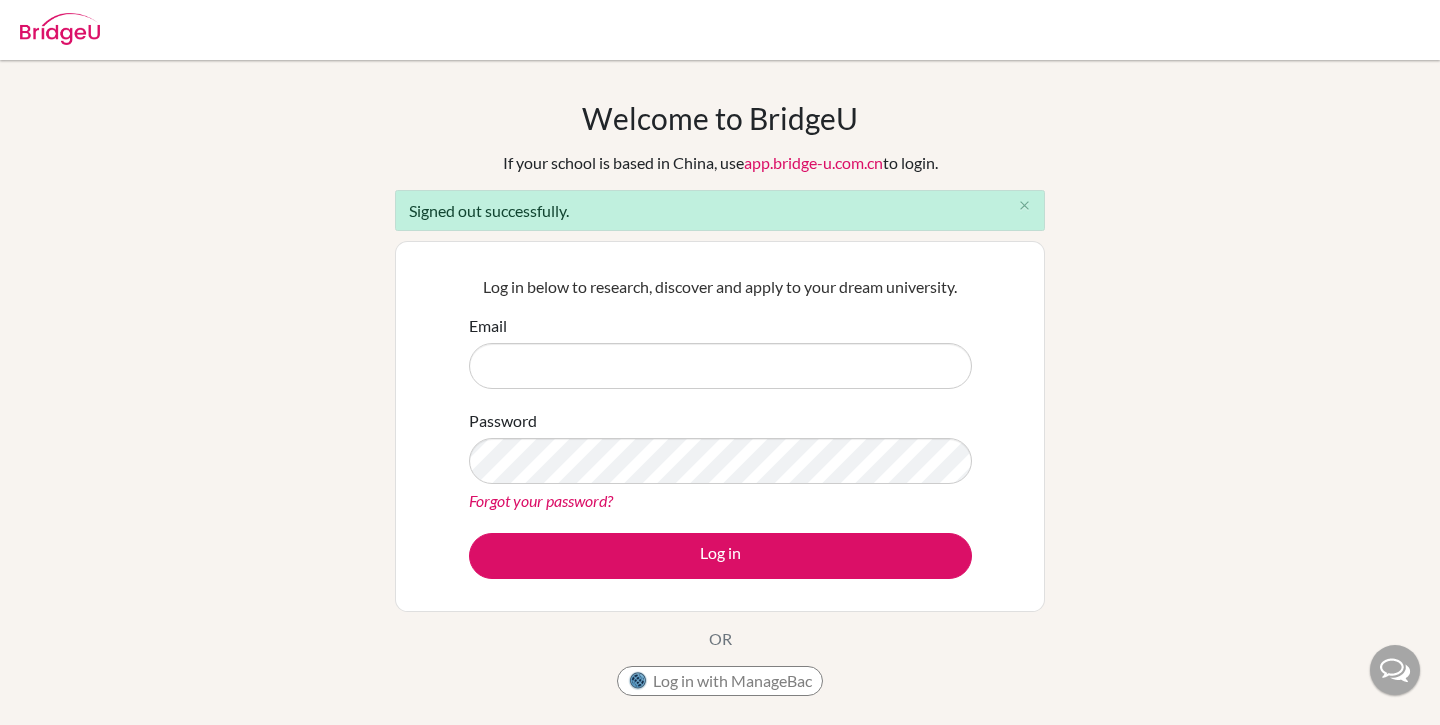 click at bounding box center [0, 725] 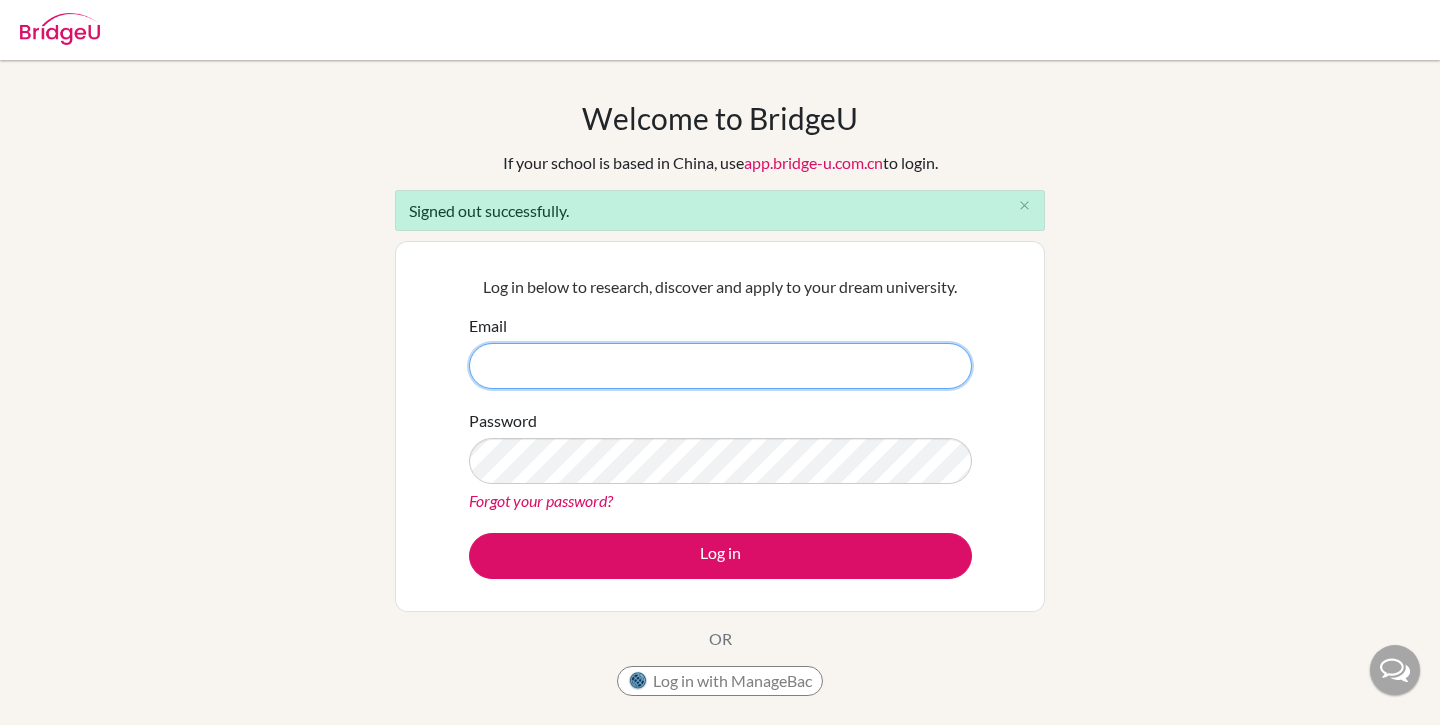type on "diana.gravett@bridge-u.com" 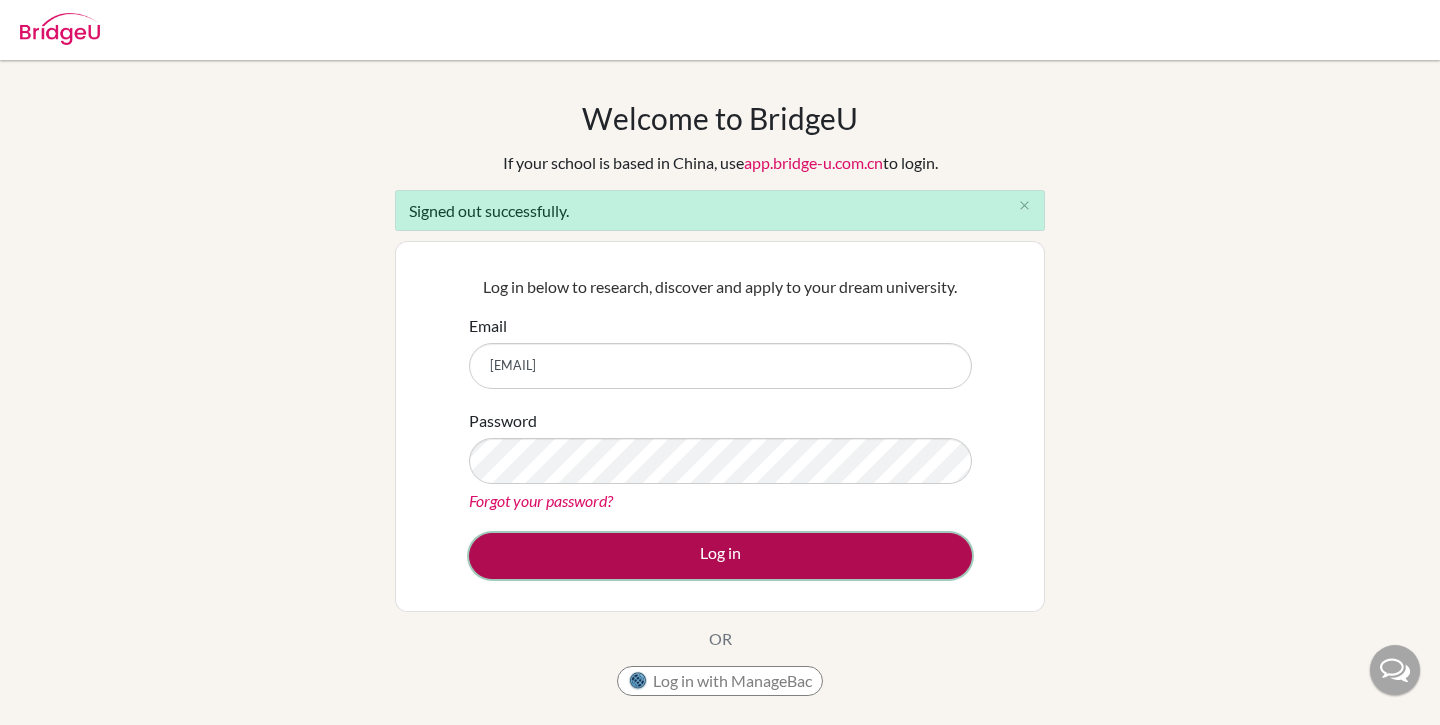 click on "Log in" at bounding box center [720, 556] 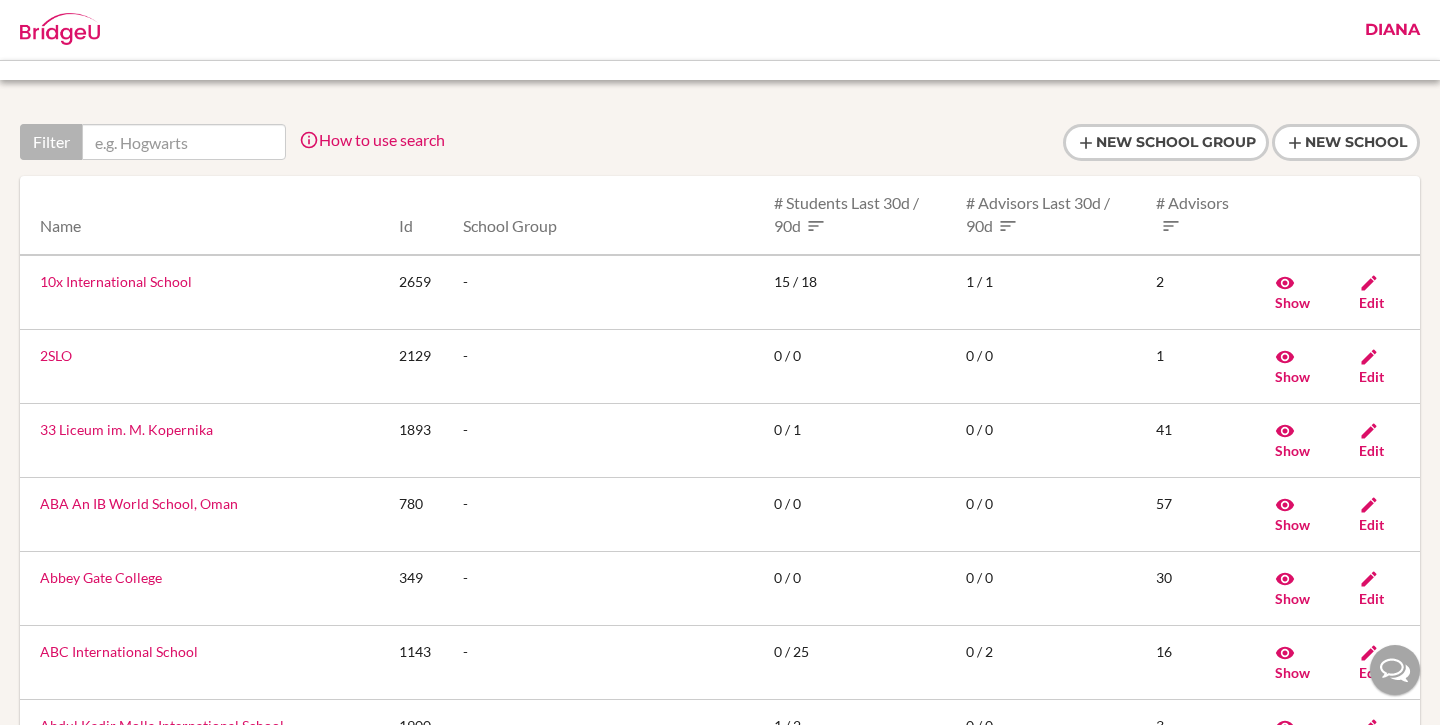 scroll, scrollTop: 0, scrollLeft: 0, axis: both 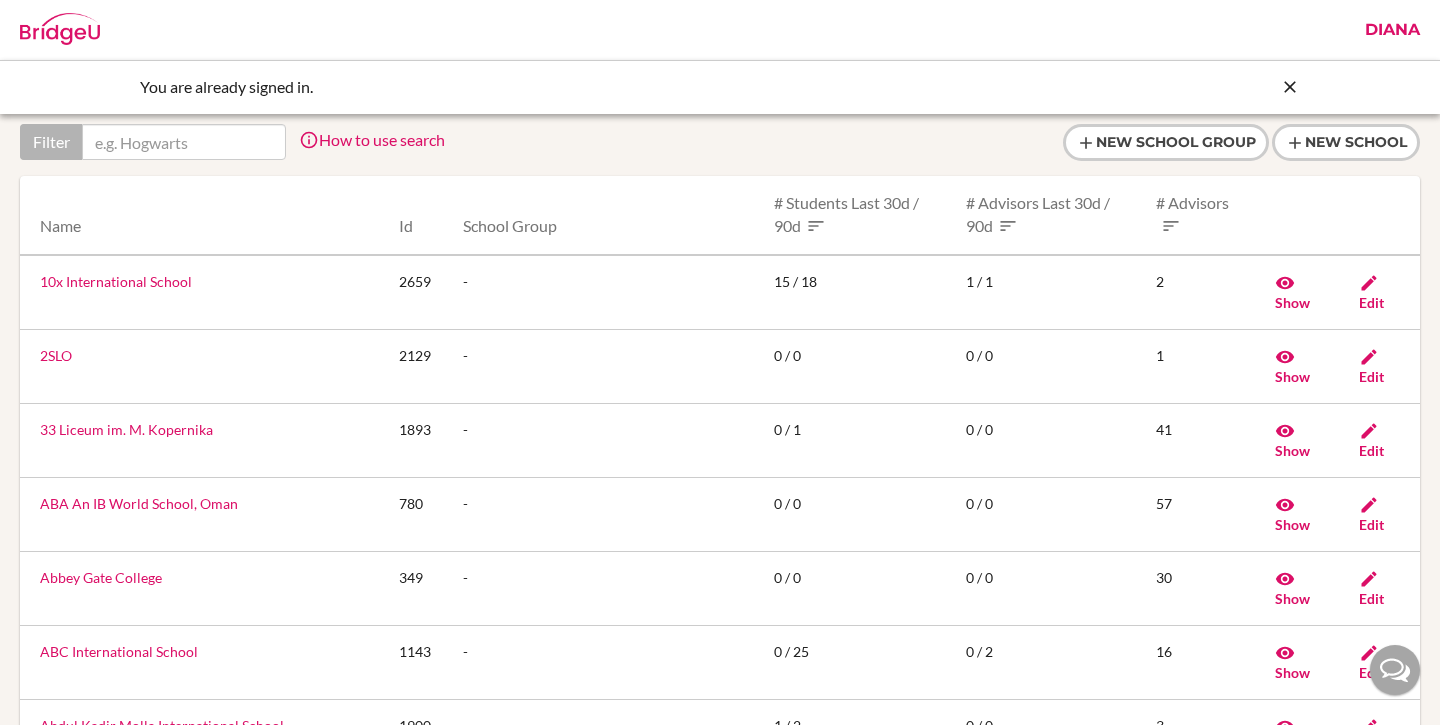 click at bounding box center (1290, 87) 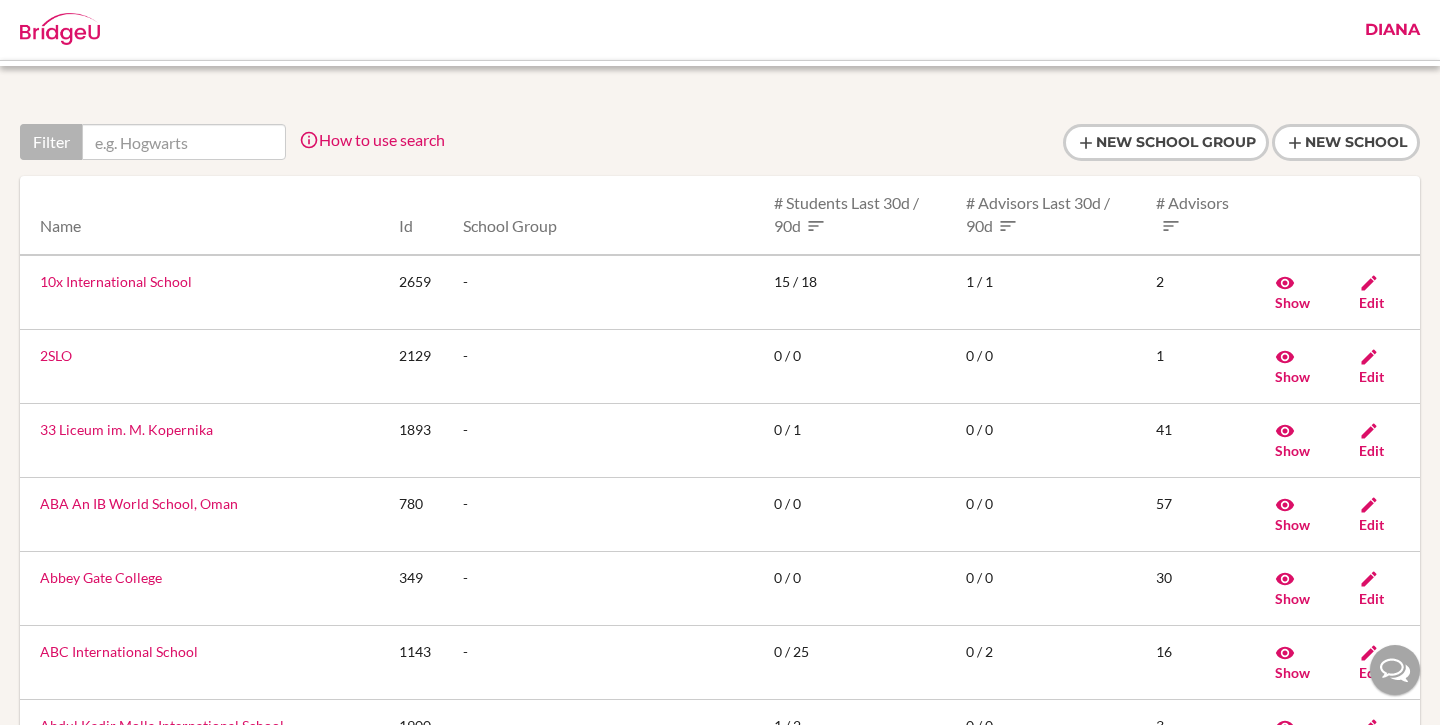 click on "Diana" at bounding box center [1392, 30] 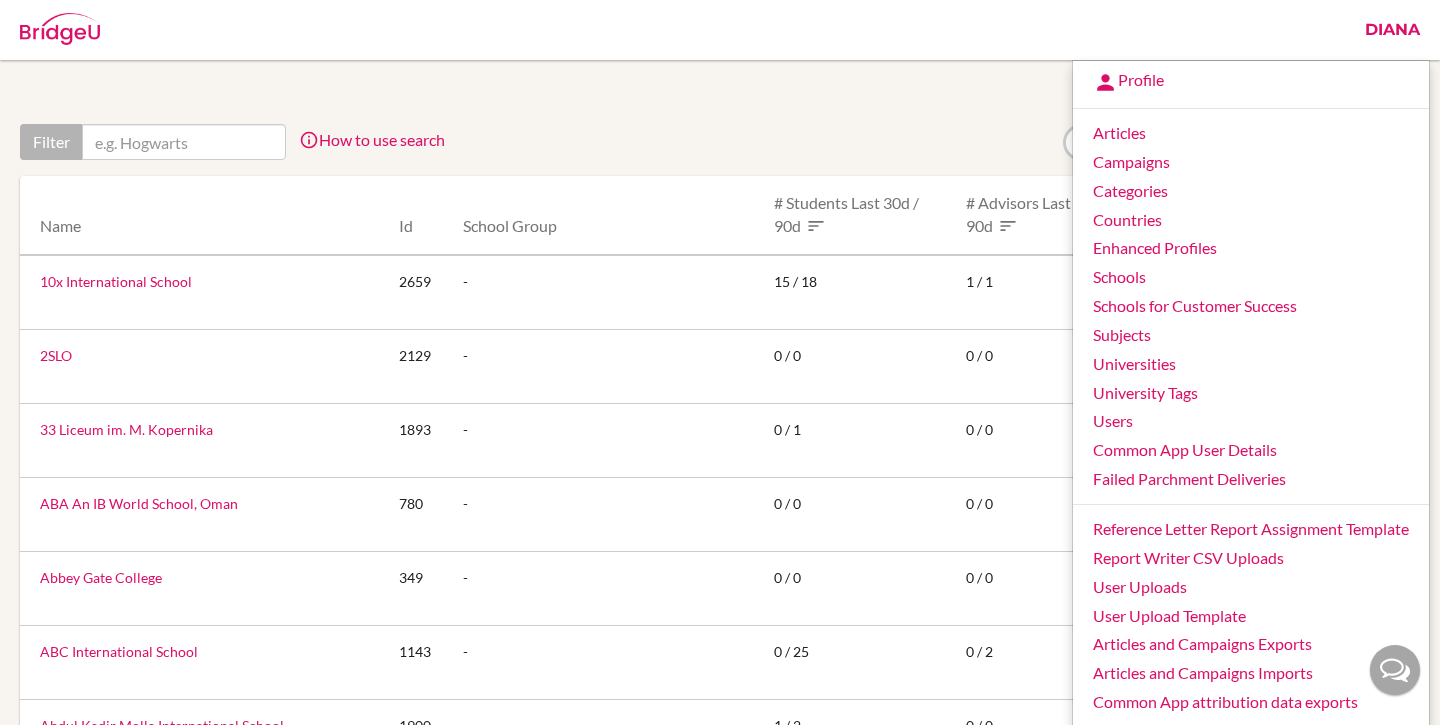 click on "Filter
How to use search
Filter by school name, accessible country (e.g. United Kingdom),
or account type (e.g. paying).
Search by enabled features by typing
features:
followed by the features you want to search for, separated by spaces.
Example:
features:active oxbridge
You can currently search for: active, careers, managebac, oxbridge, and parchment.
You can also prepend an exclamation mark to a feature to search for
schools with that feature disabled. Example:
paying features:!active
New School Group
New School
Name
Id
School Group
# students last 30d / 90d
# advisors last 30d / 90d
# advisors
10x International School
2659
-
15 / 18
1 / 1
2
Show
Edit
2SLO
2129
-
0 / 0
0 / 0
1
Show
Edit
33 Liceum im. M. Kopernika
1893
-
0 / 1
0 / 0
41
Show
Edit
780
-" at bounding box center (720, 61296) 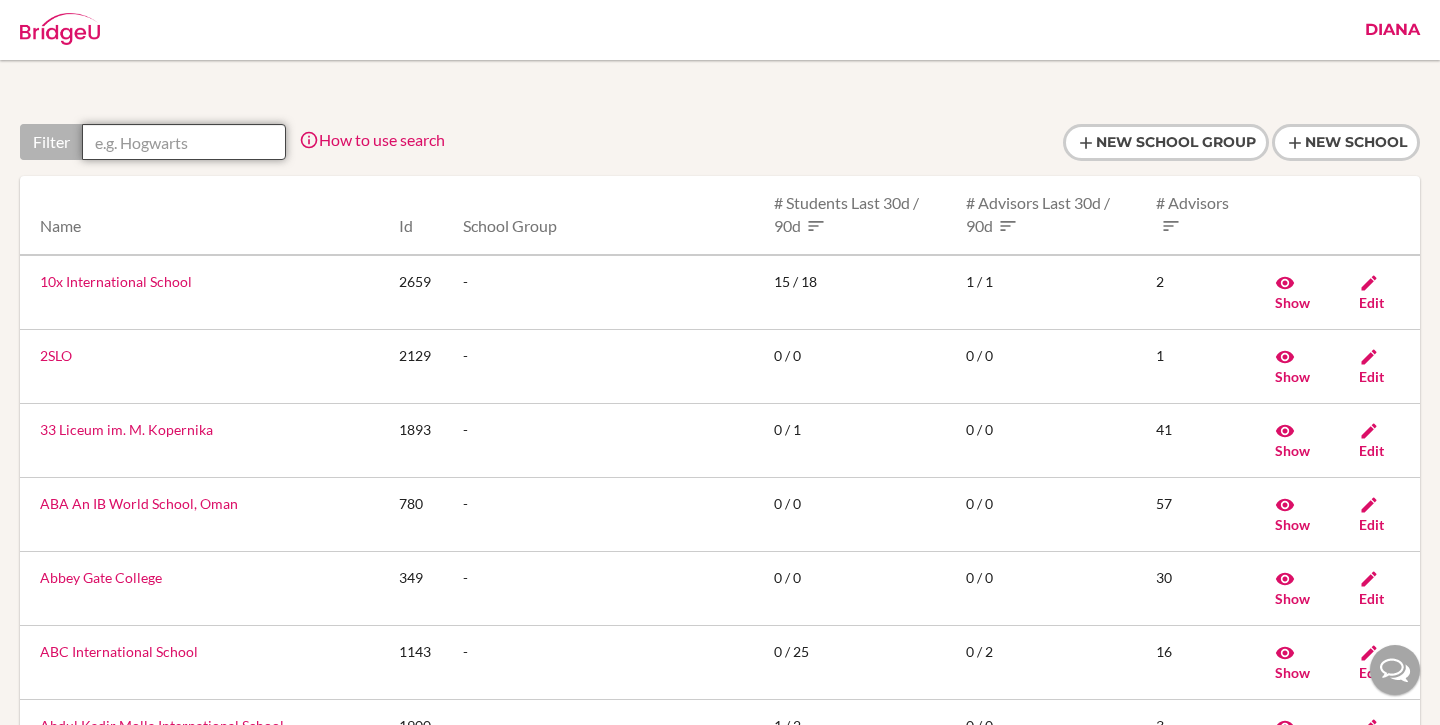 click at bounding box center [184, 142] 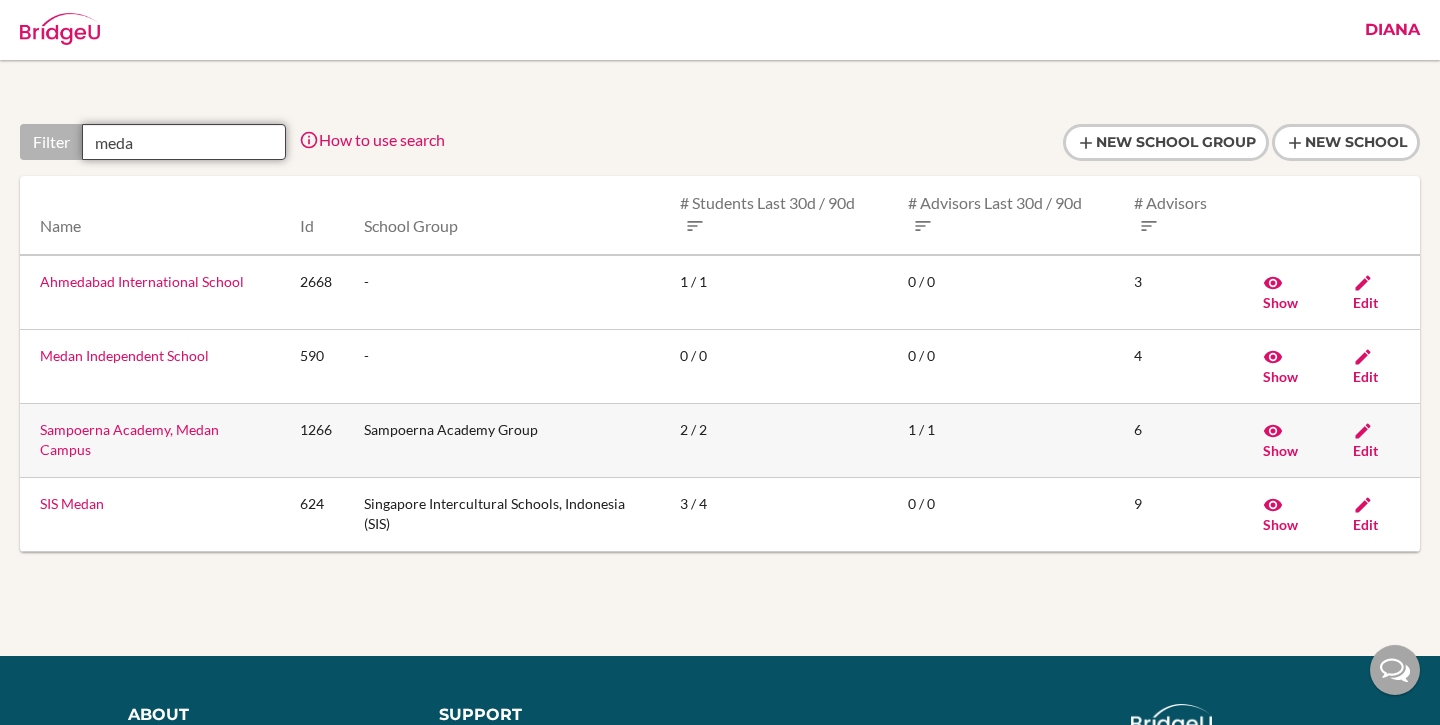 type on "meda" 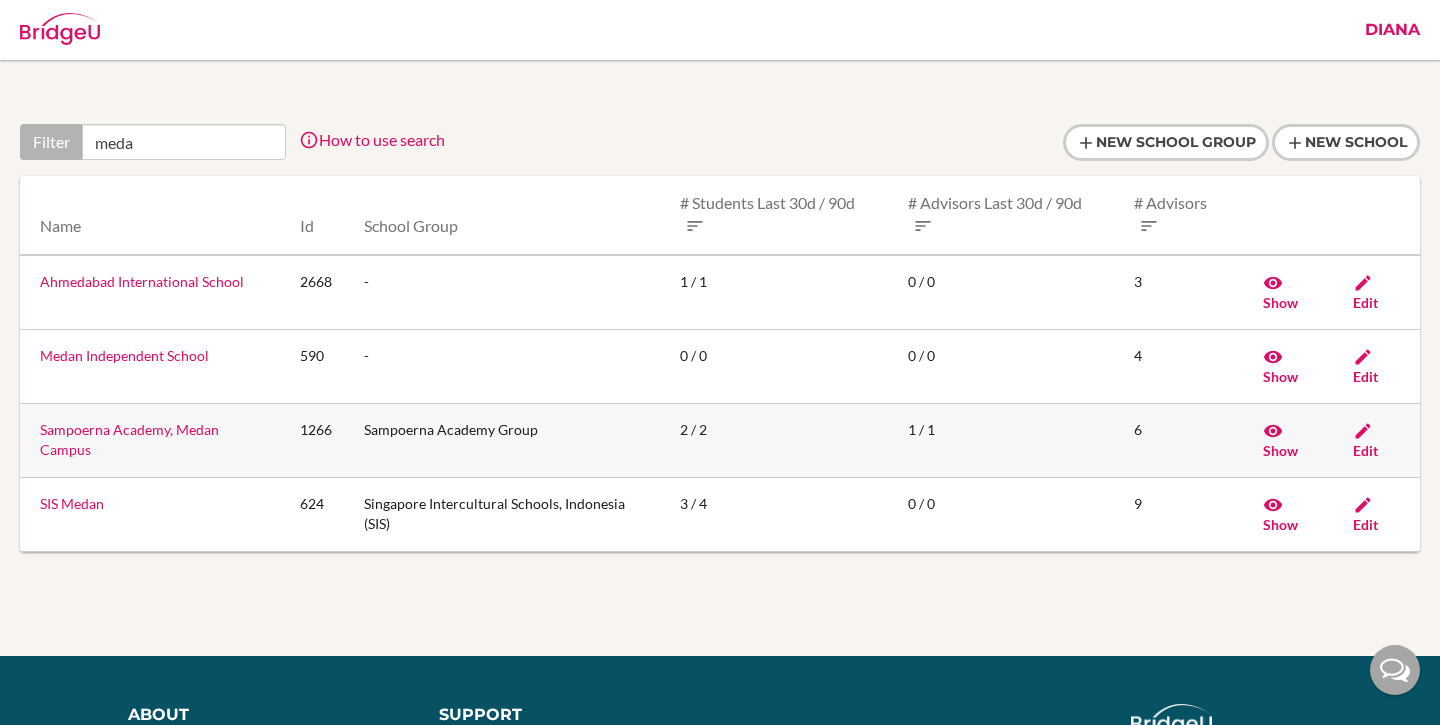 click on "Sampoerna Academy, Medan Campus" at bounding box center (129, 439) 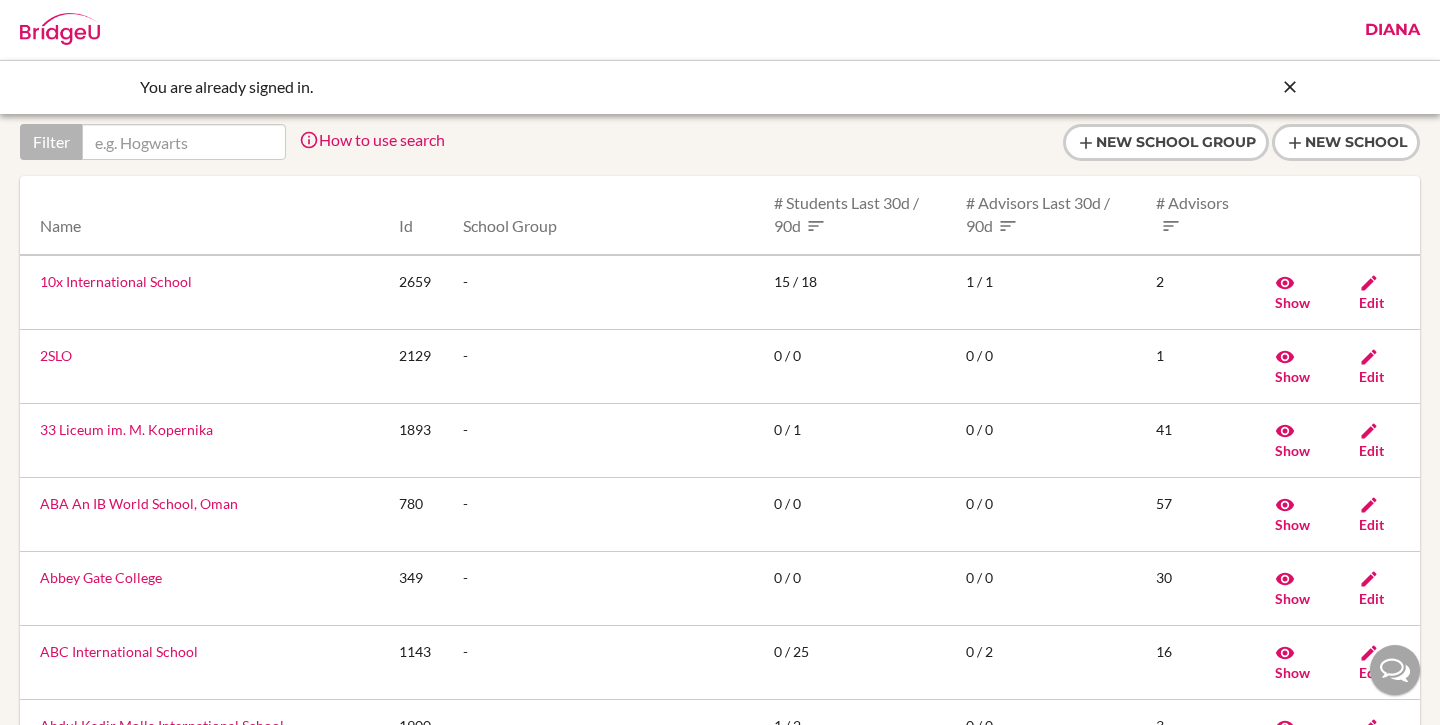 scroll, scrollTop: 0, scrollLeft: 0, axis: both 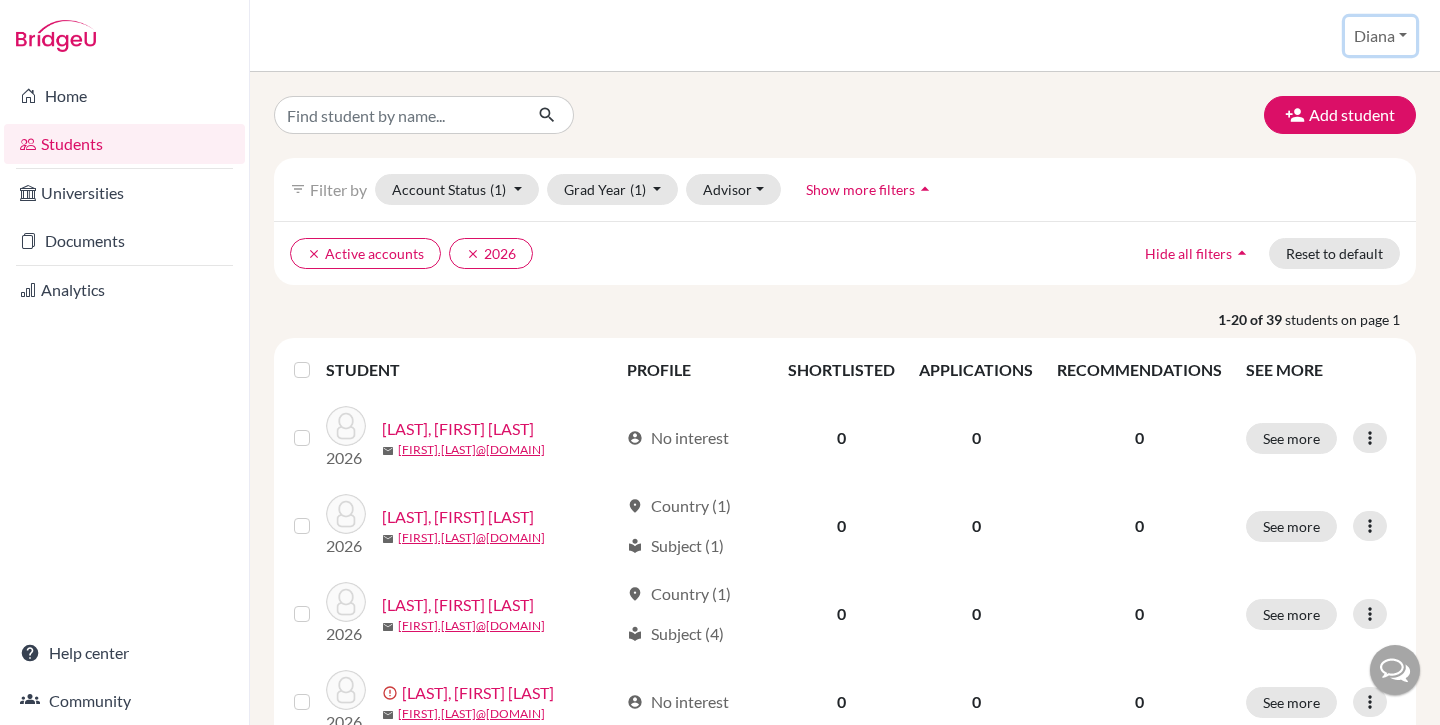 click on "Diana" at bounding box center (1380, 36) 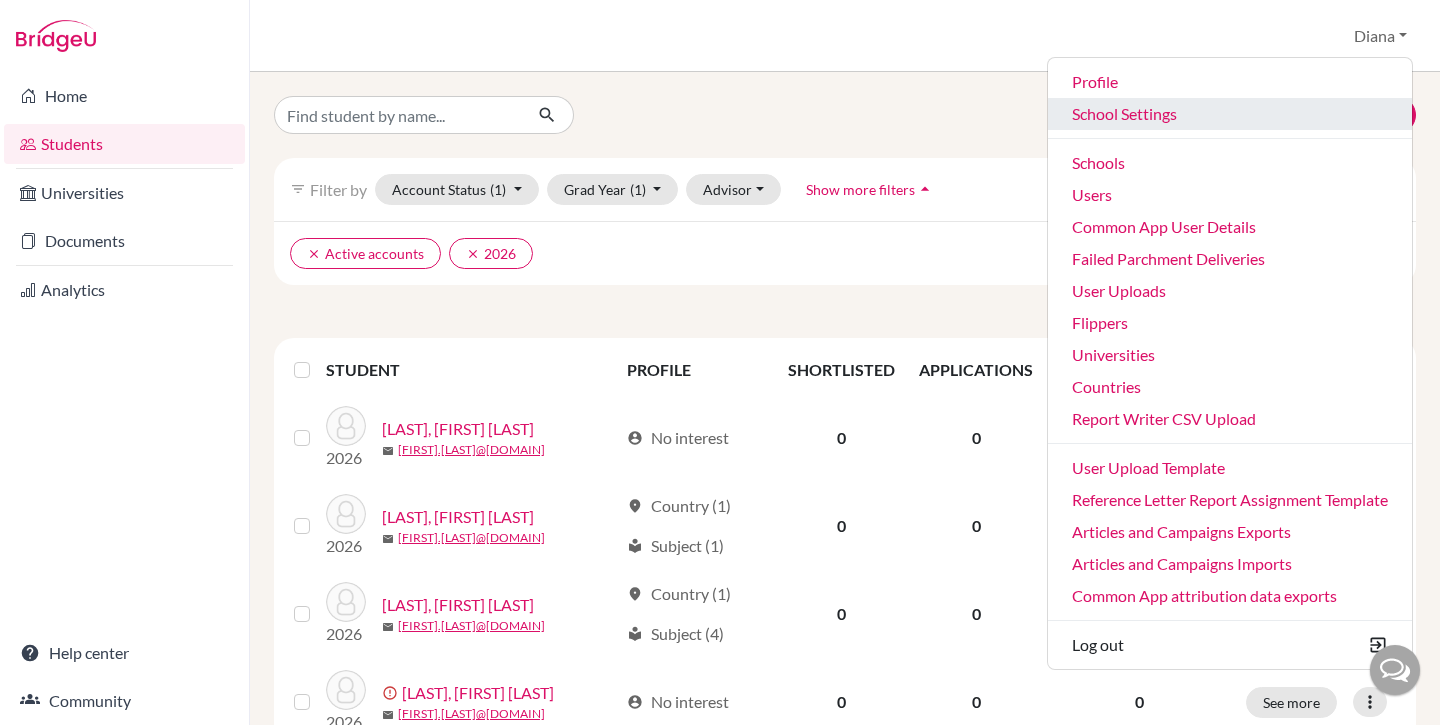 click on "School Settings" at bounding box center (1230, 114) 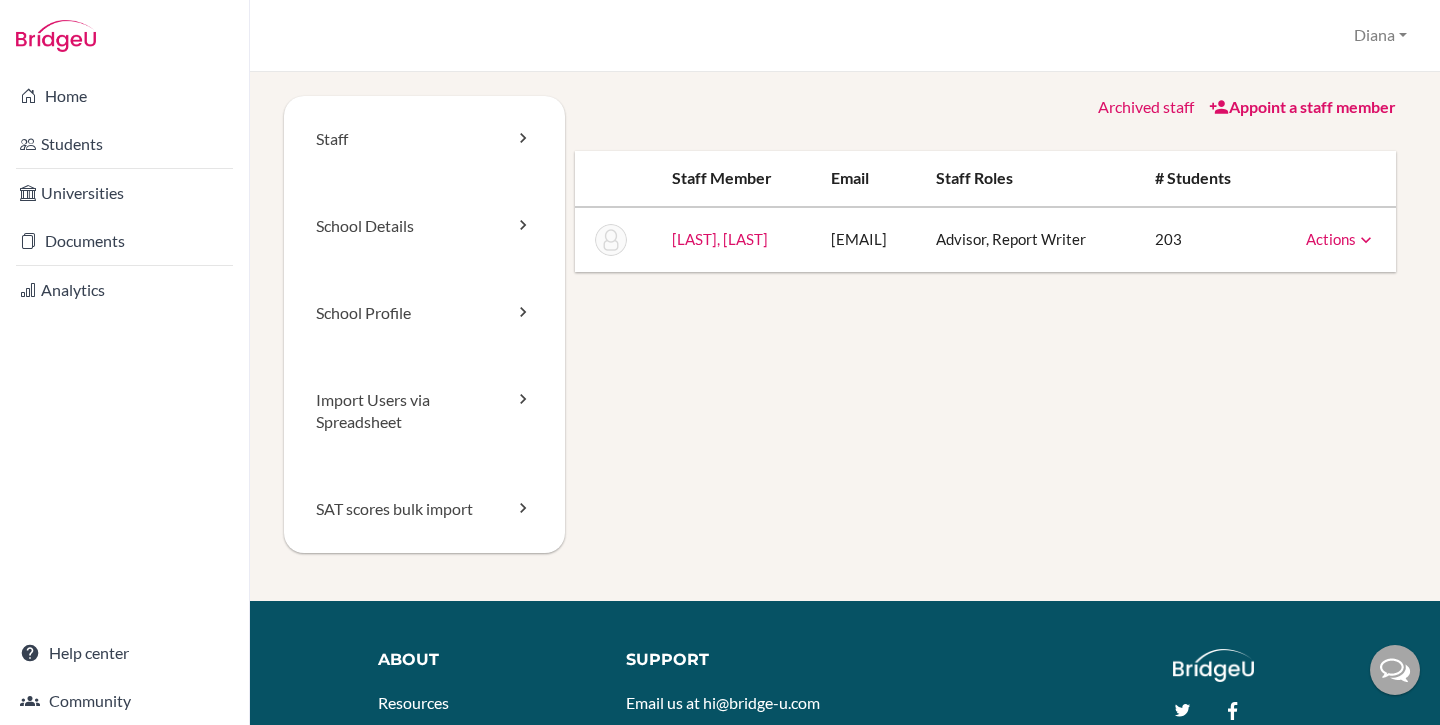scroll, scrollTop: 0, scrollLeft: 0, axis: both 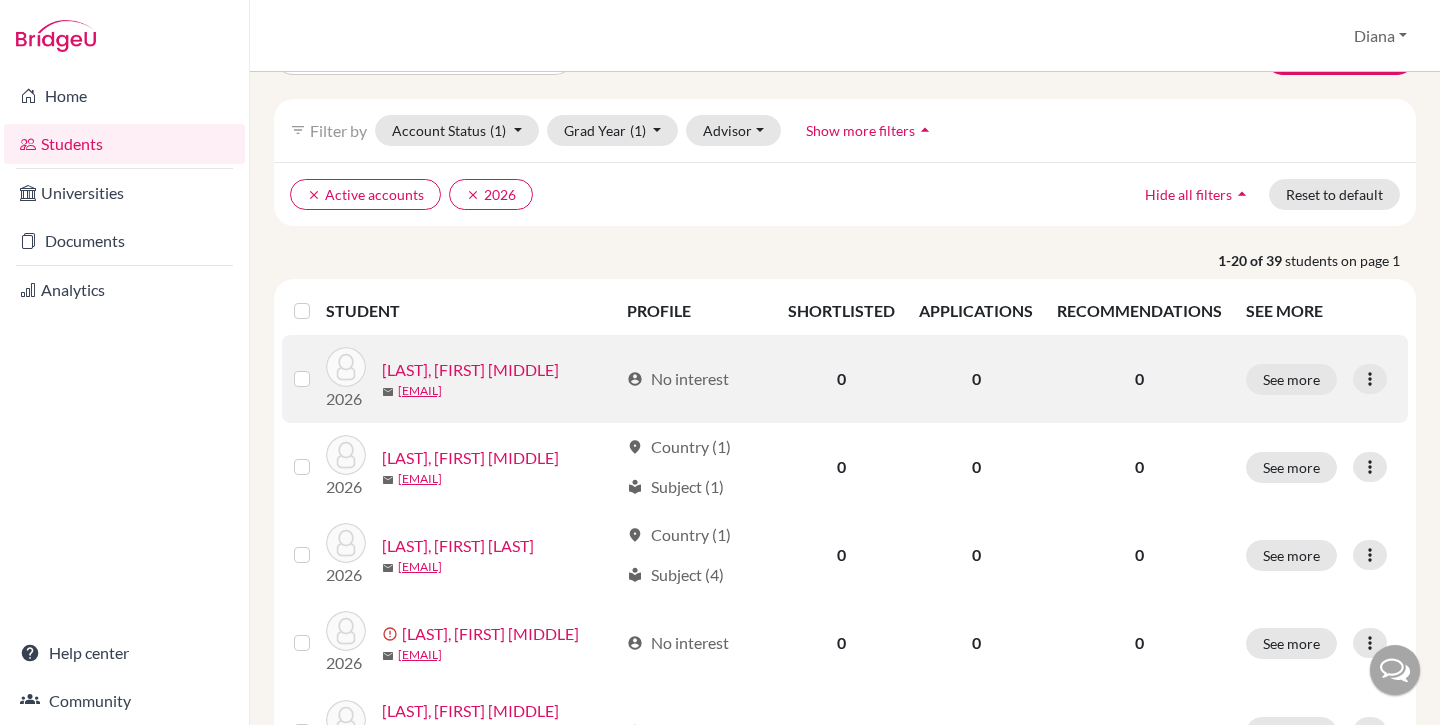 click on "Ambarita, Tonya Abigail" at bounding box center (470, 370) 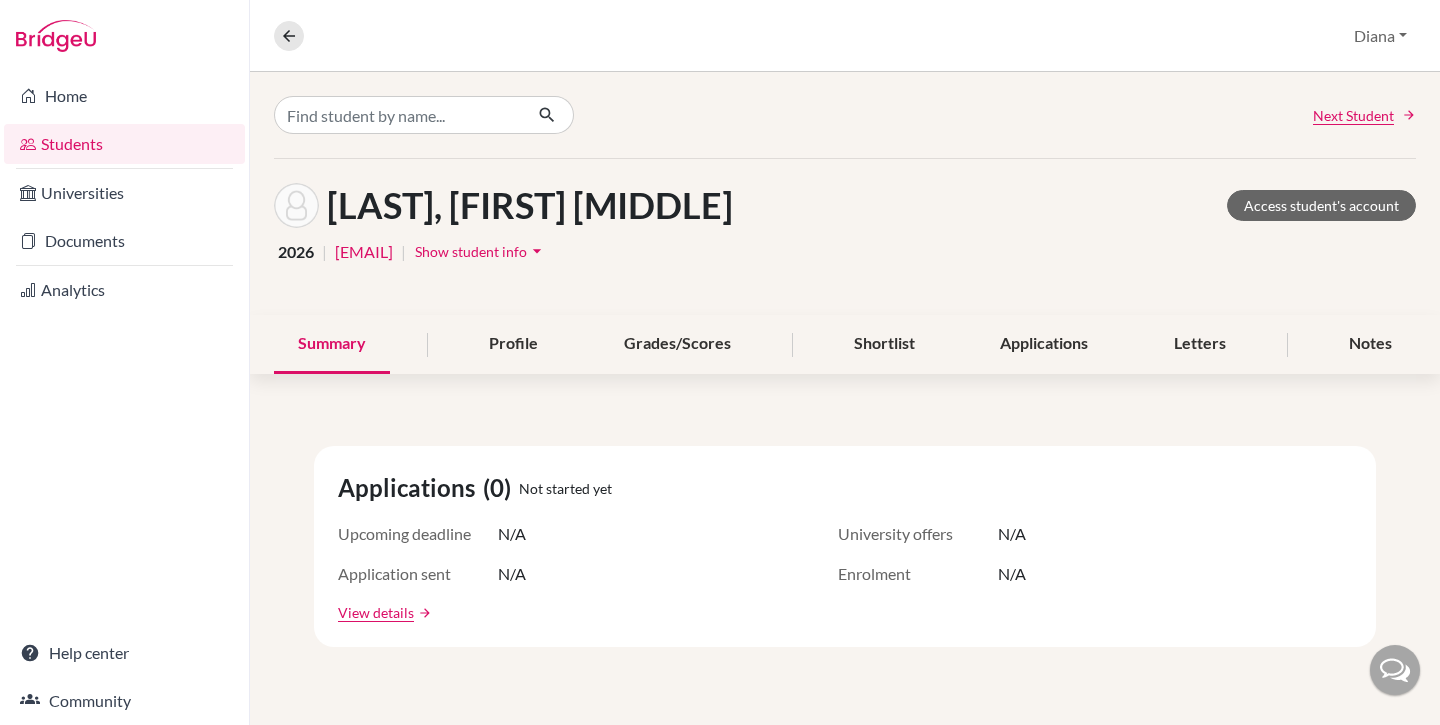click on "Show student info" at bounding box center (471, 251) 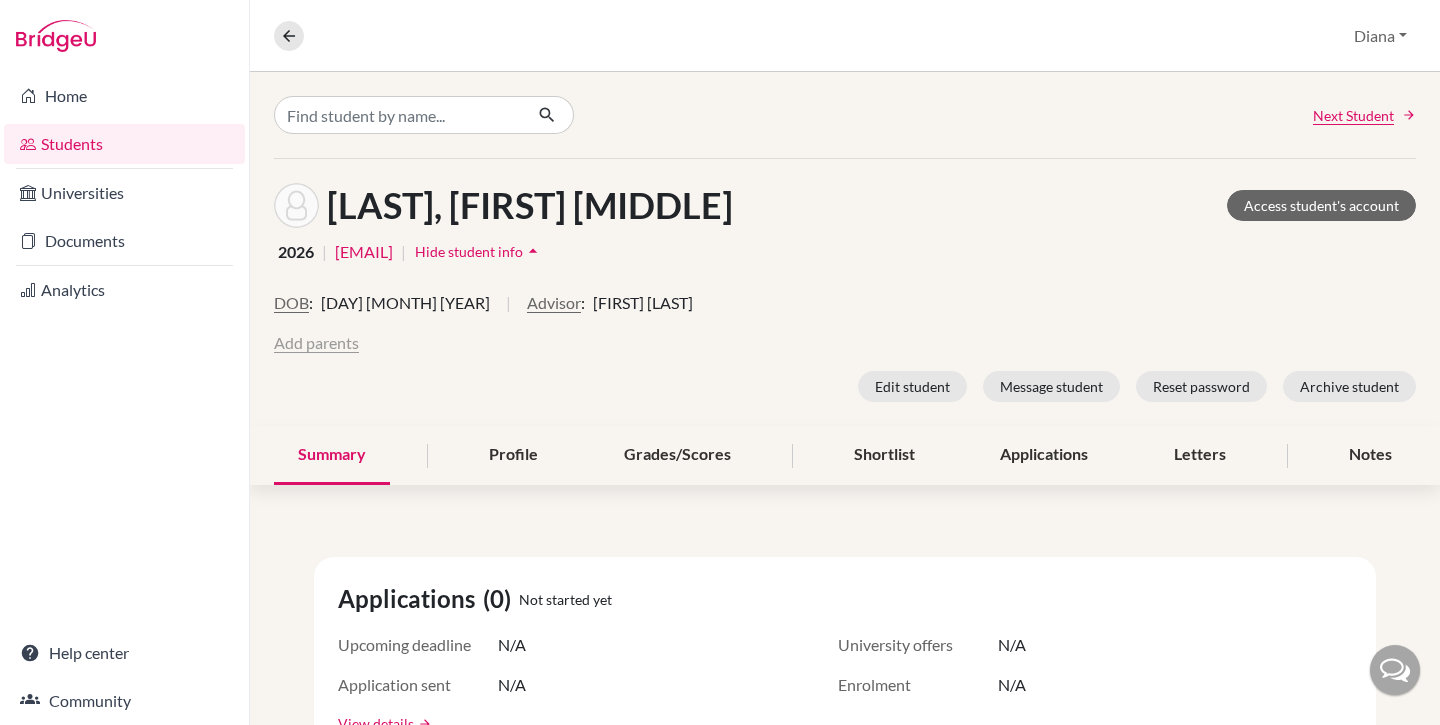 click on "Add parents" at bounding box center [316, 343] 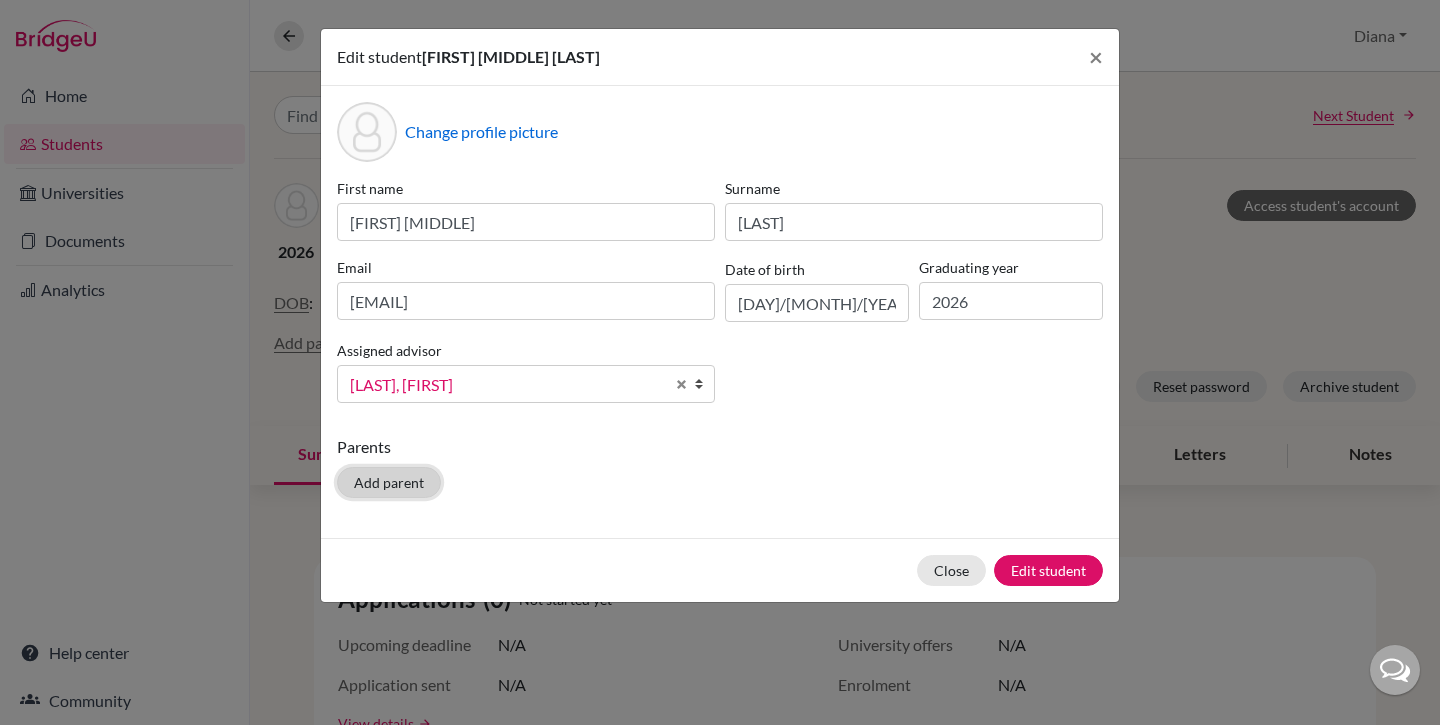 click on "Add parent" 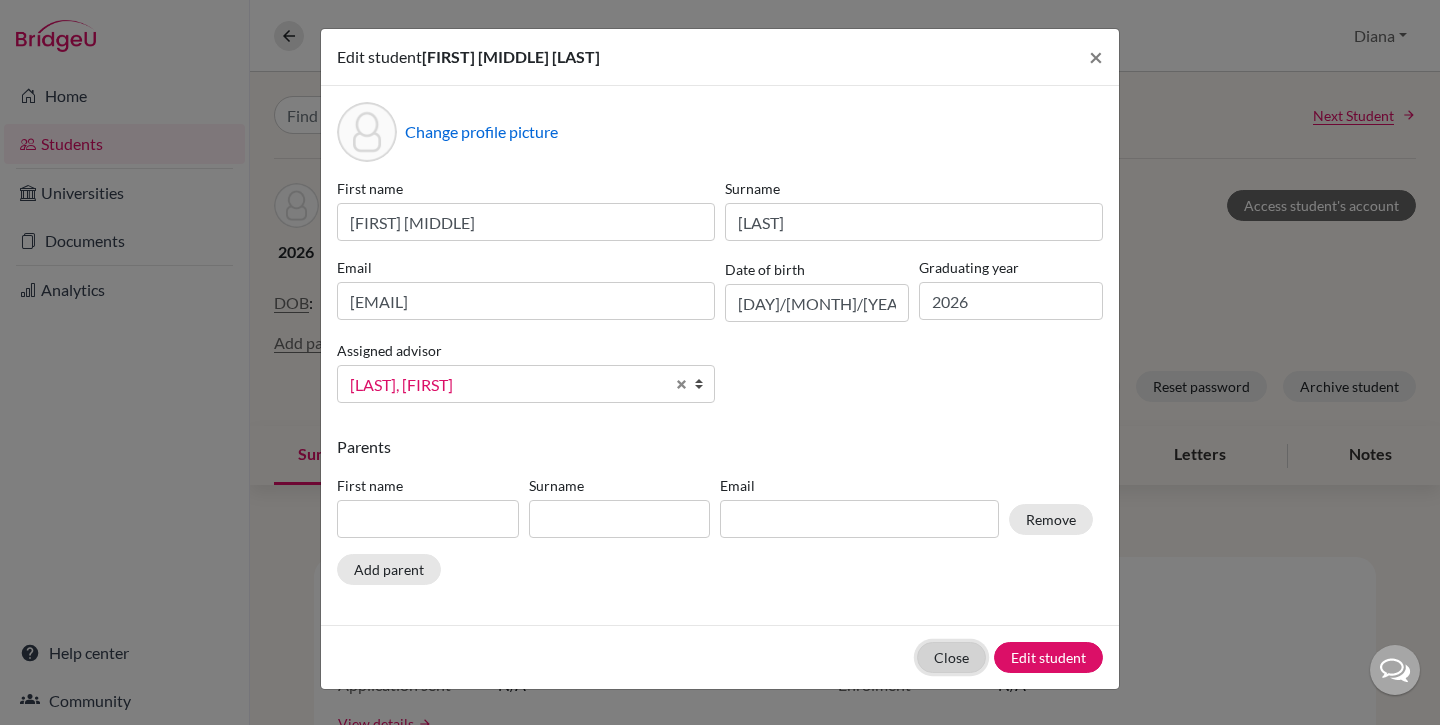 click on "Close" at bounding box center (951, 657) 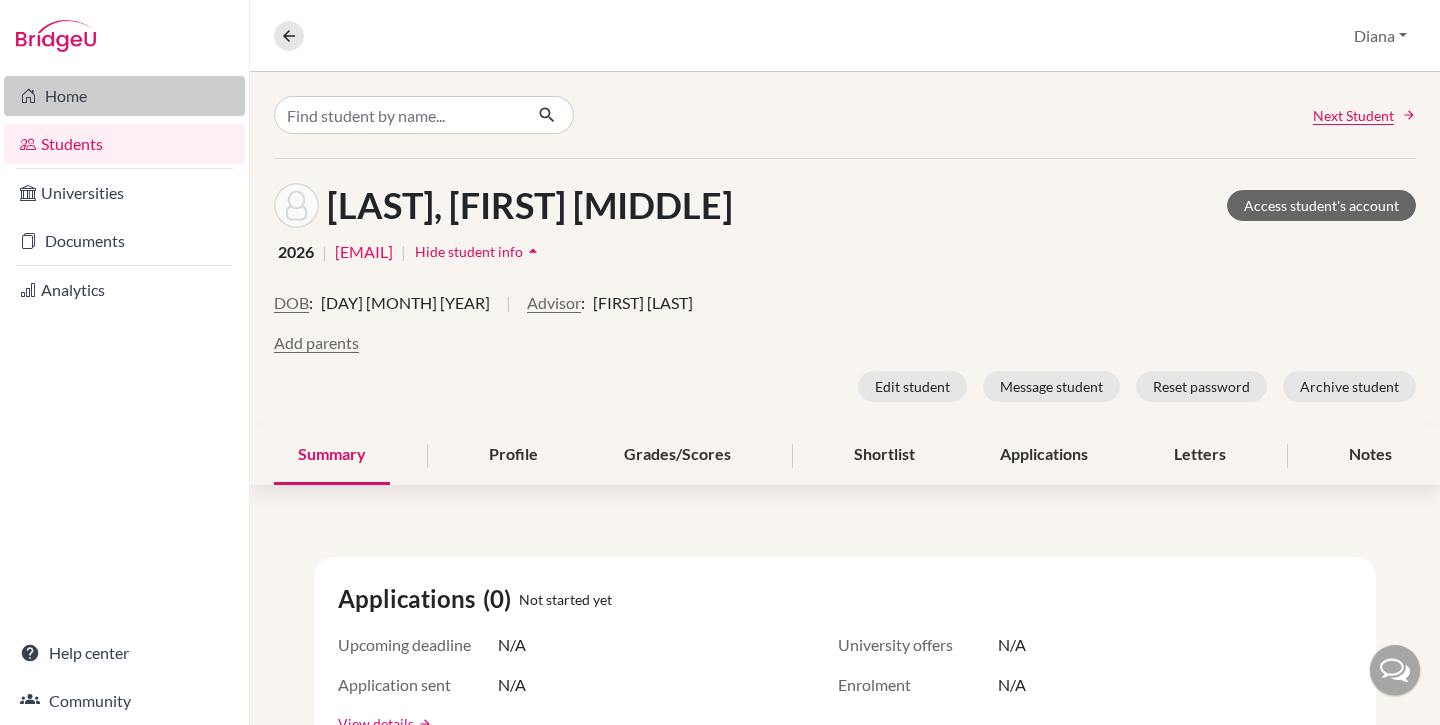click on "Home" at bounding box center [124, 96] 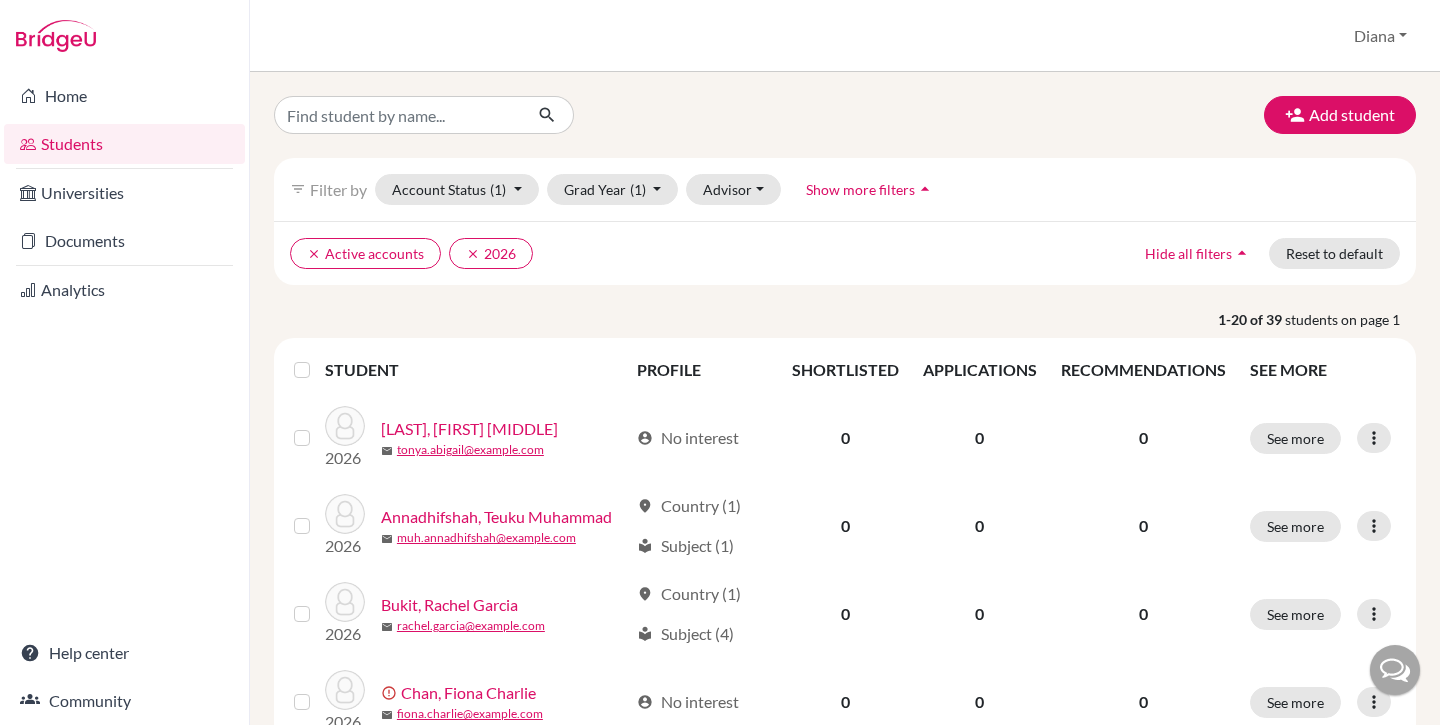 scroll, scrollTop: 0, scrollLeft: 0, axis: both 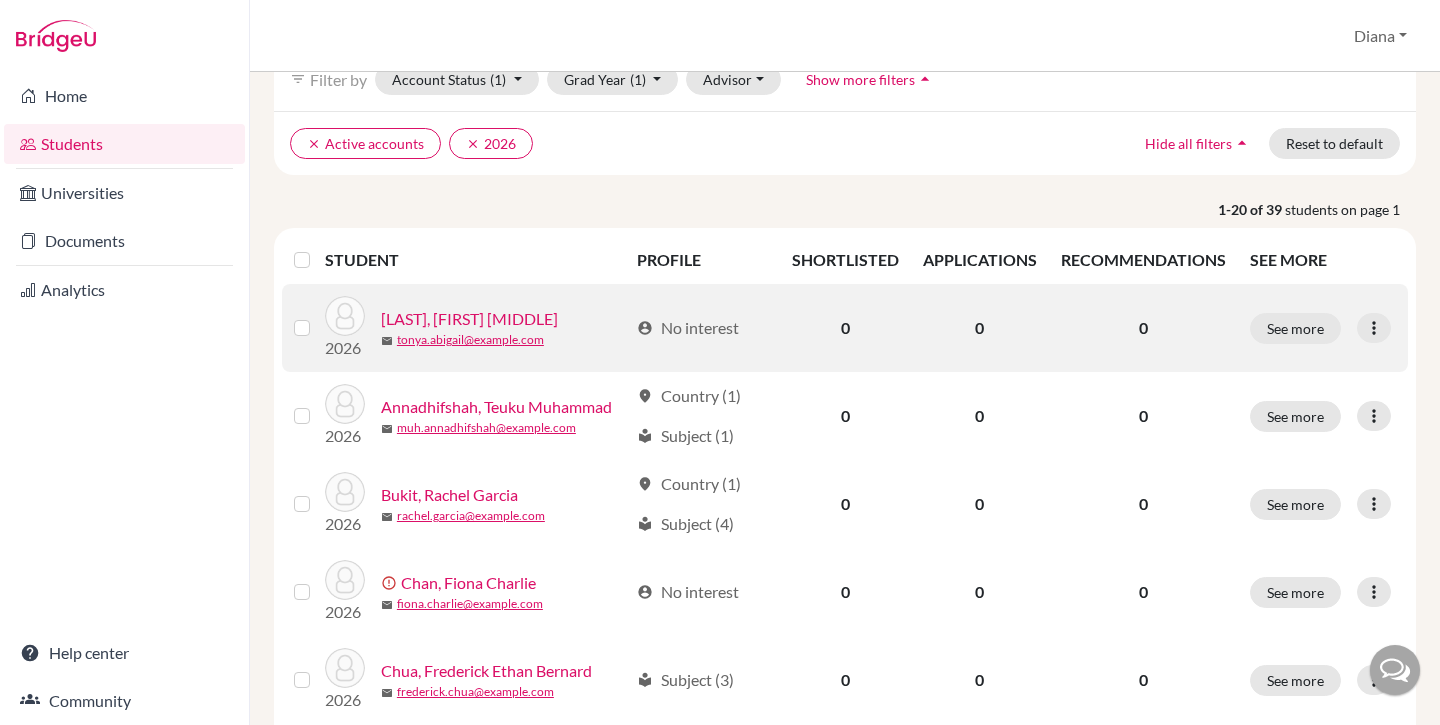 click on "[LAST], [FIRST] [MIDDLE]" at bounding box center (469, 319) 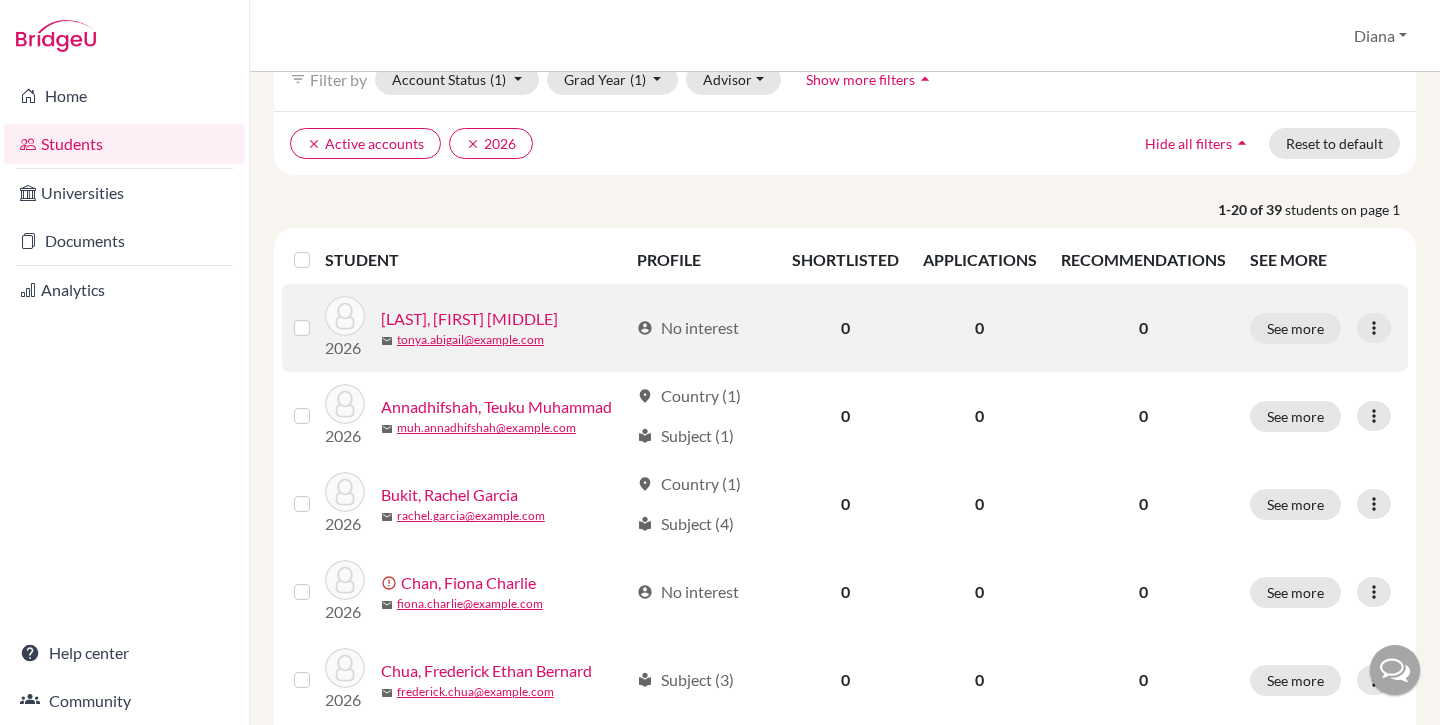 scroll, scrollTop: 0, scrollLeft: 0, axis: both 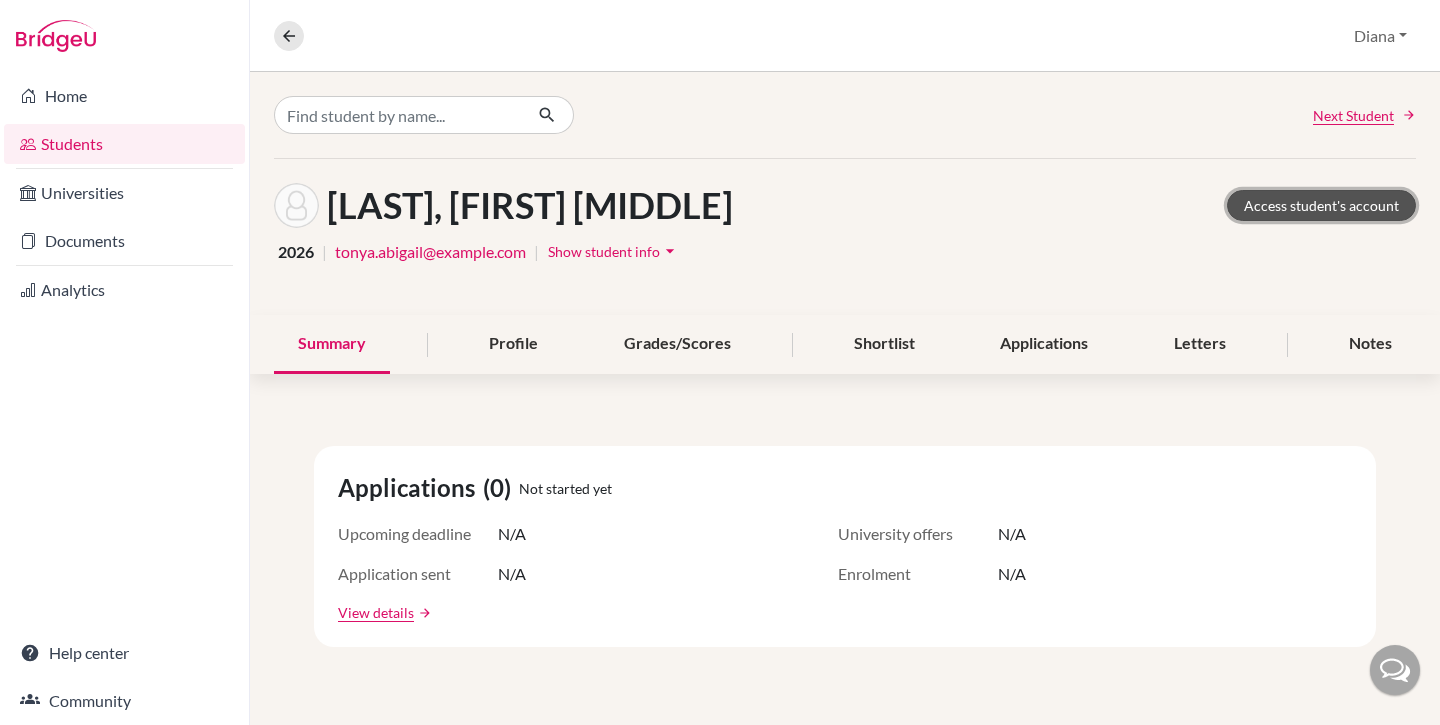 click on "Access student's account" at bounding box center [1321, 205] 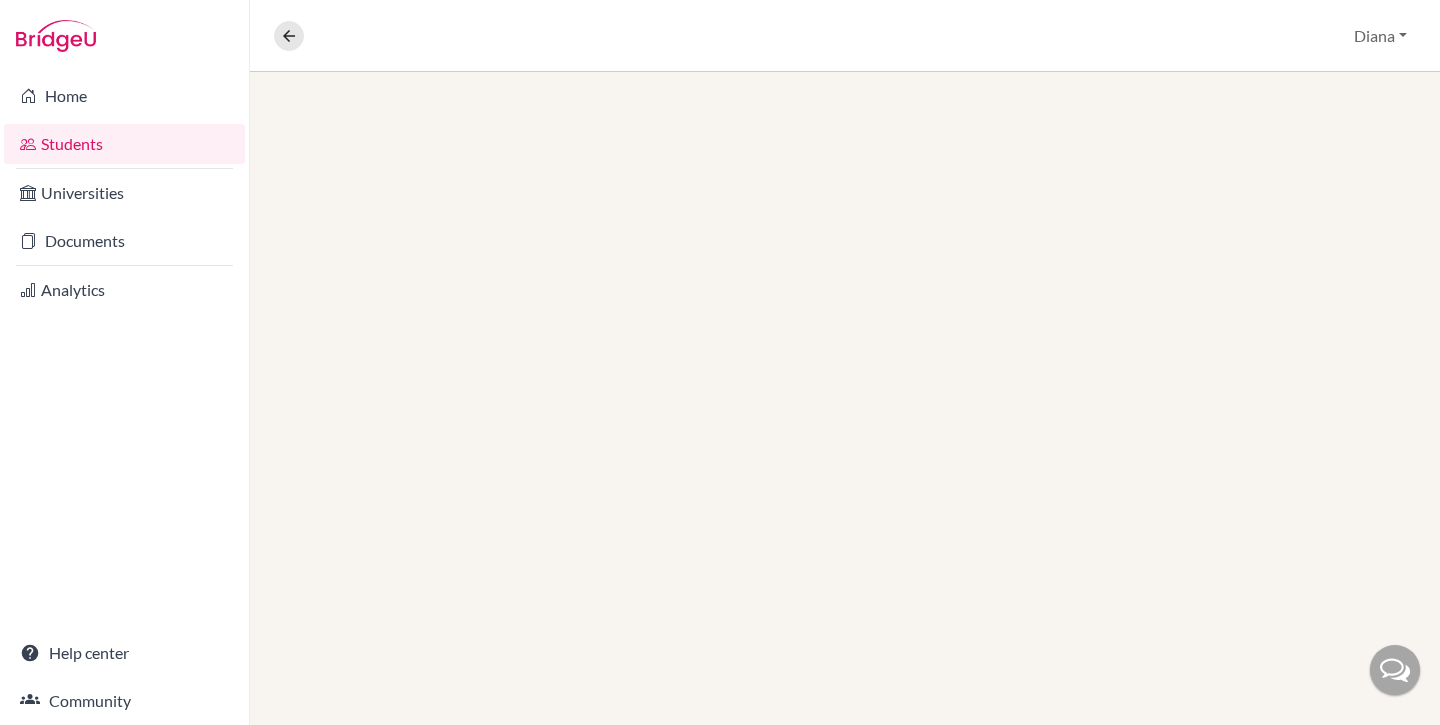 scroll, scrollTop: 0, scrollLeft: 0, axis: both 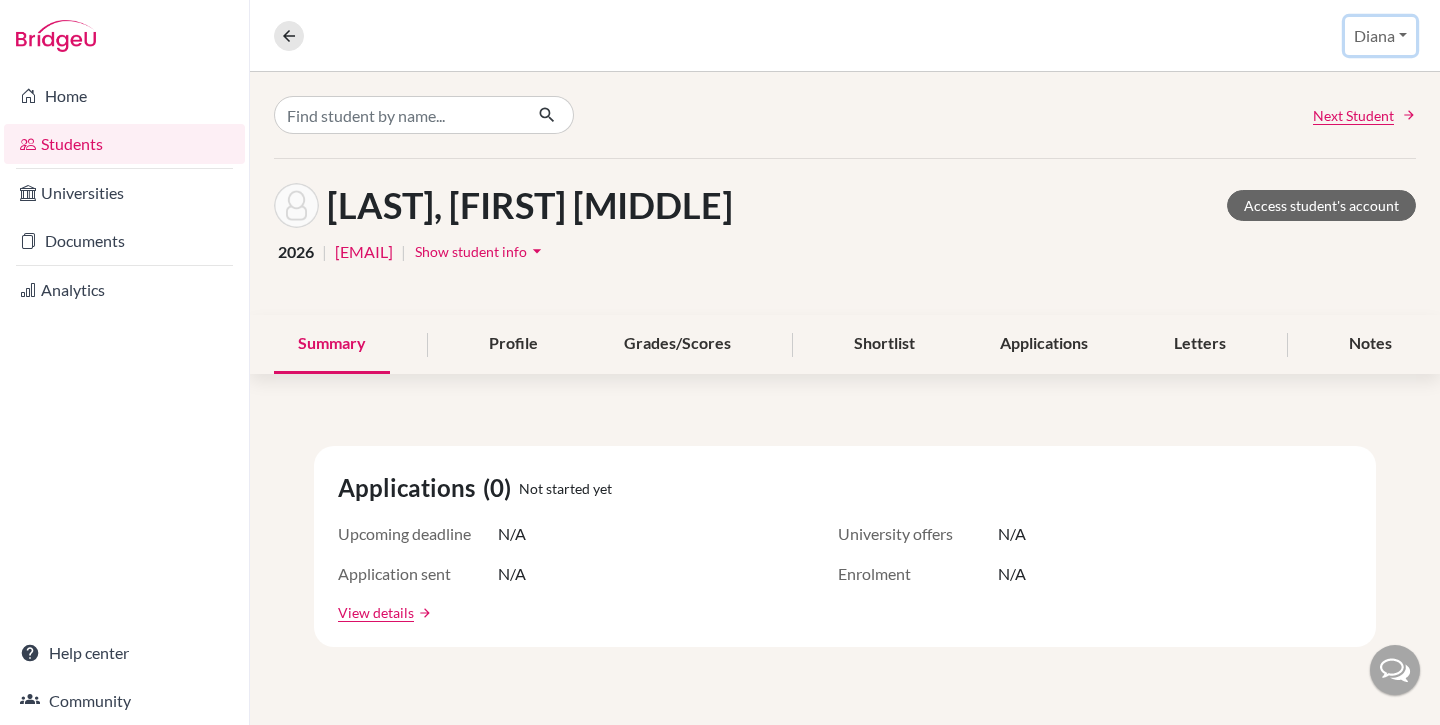 click on "Diana" at bounding box center (1380, 36) 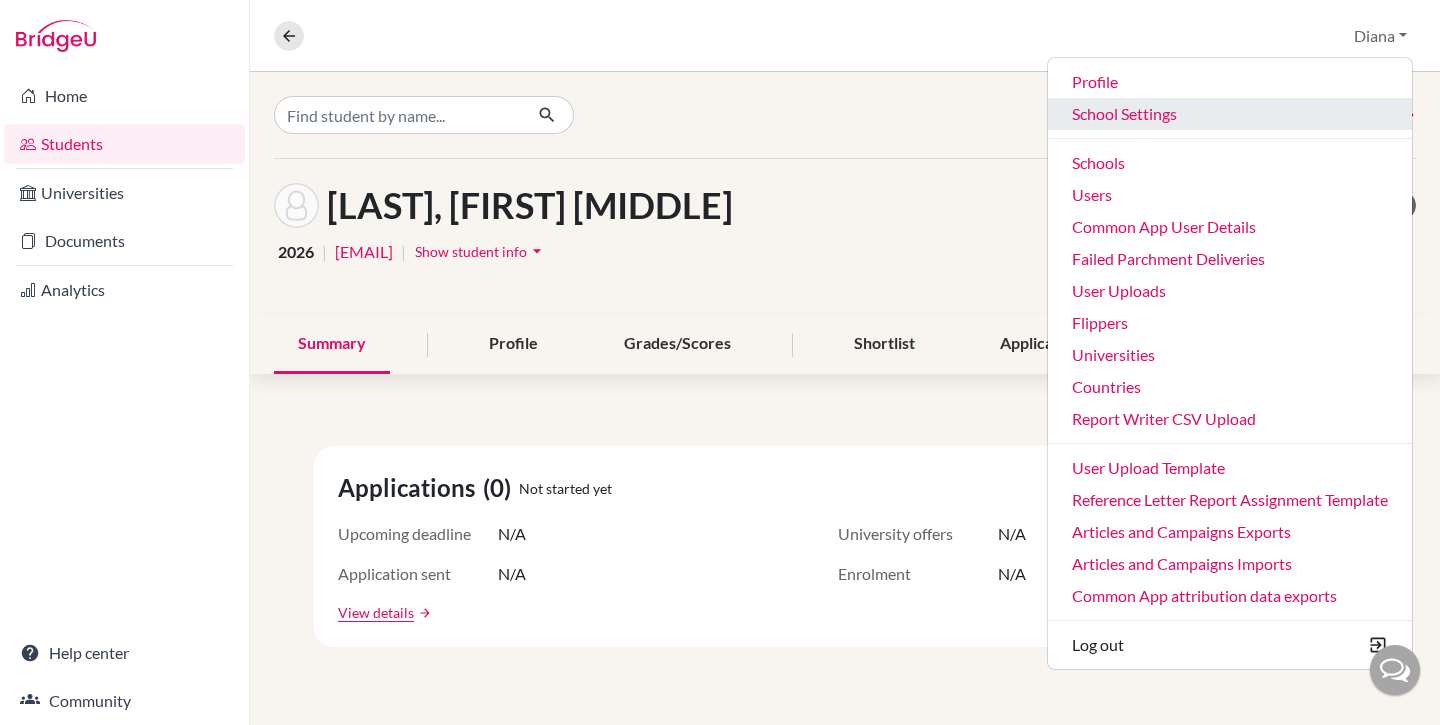 click on "School Settings" at bounding box center [1230, 114] 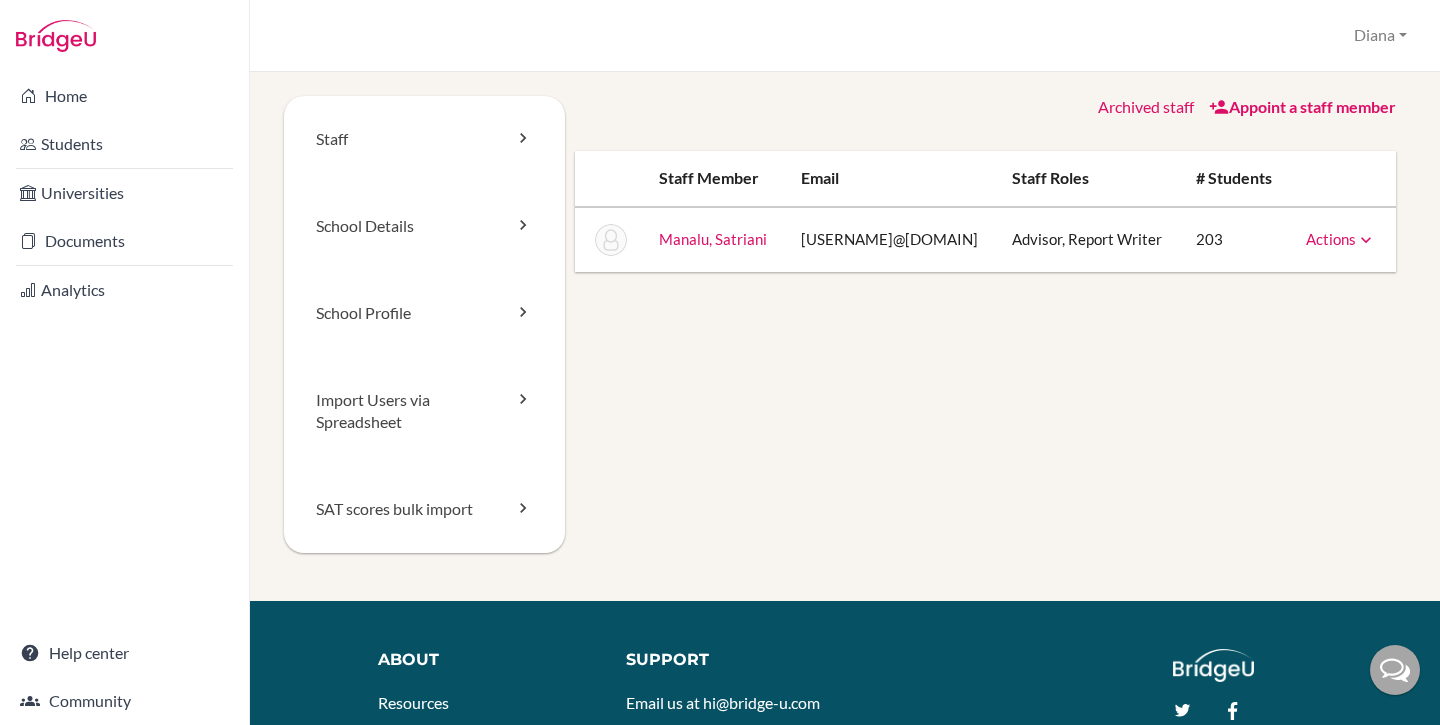 scroll, scrollTop: 0, scrollLeft: 0, axis: both 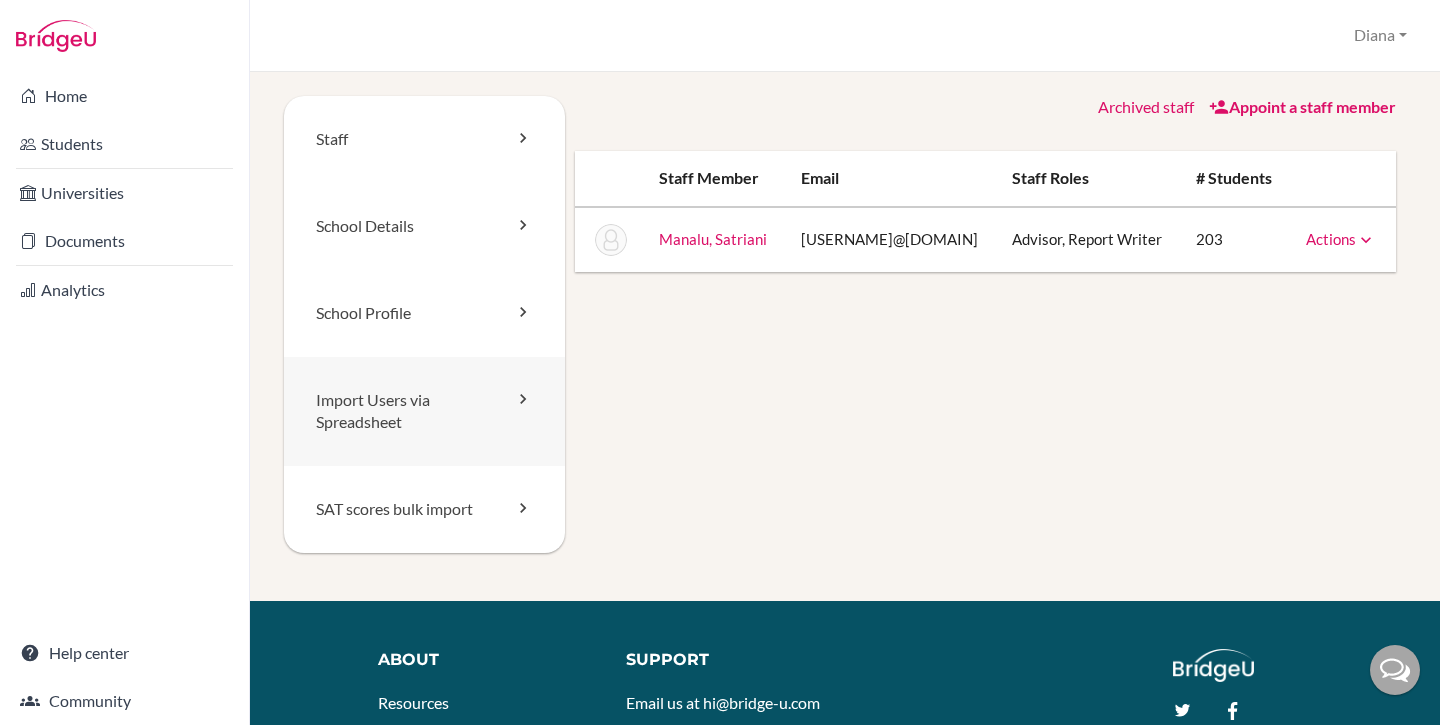 click on "Import Users via Spreadsheet" at bounding box center (424, 412) 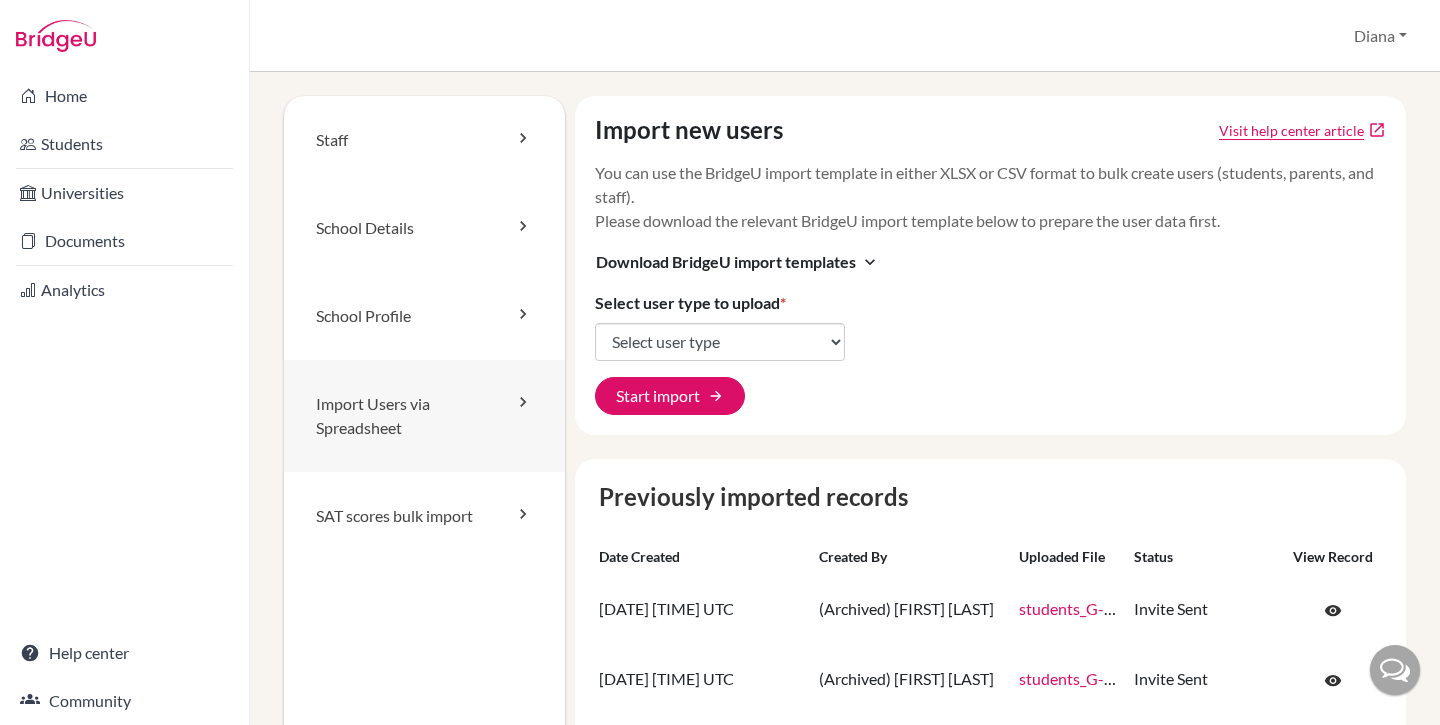 scroll, scrollTop: 0, scrollLeft: 0, axis: both 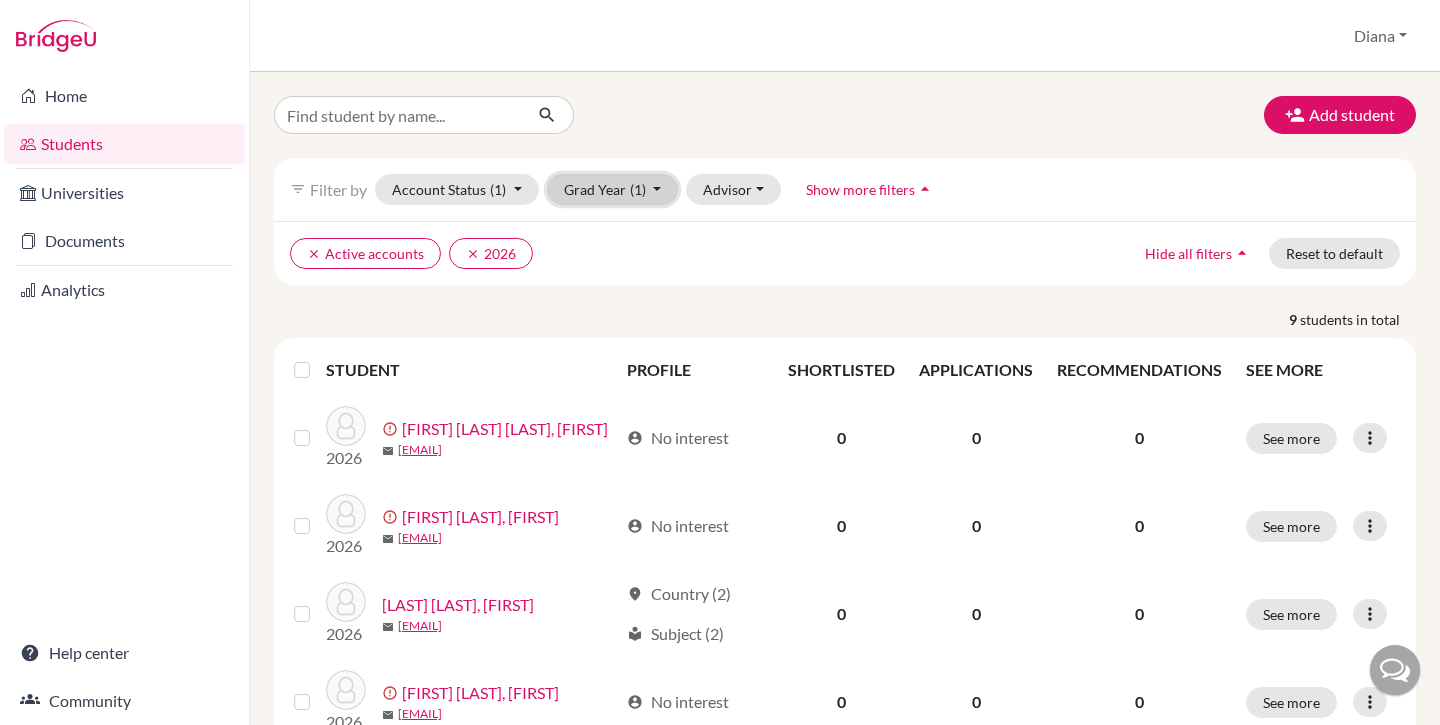 click on "Grad Year (1)" at bounding box center (613, 189) 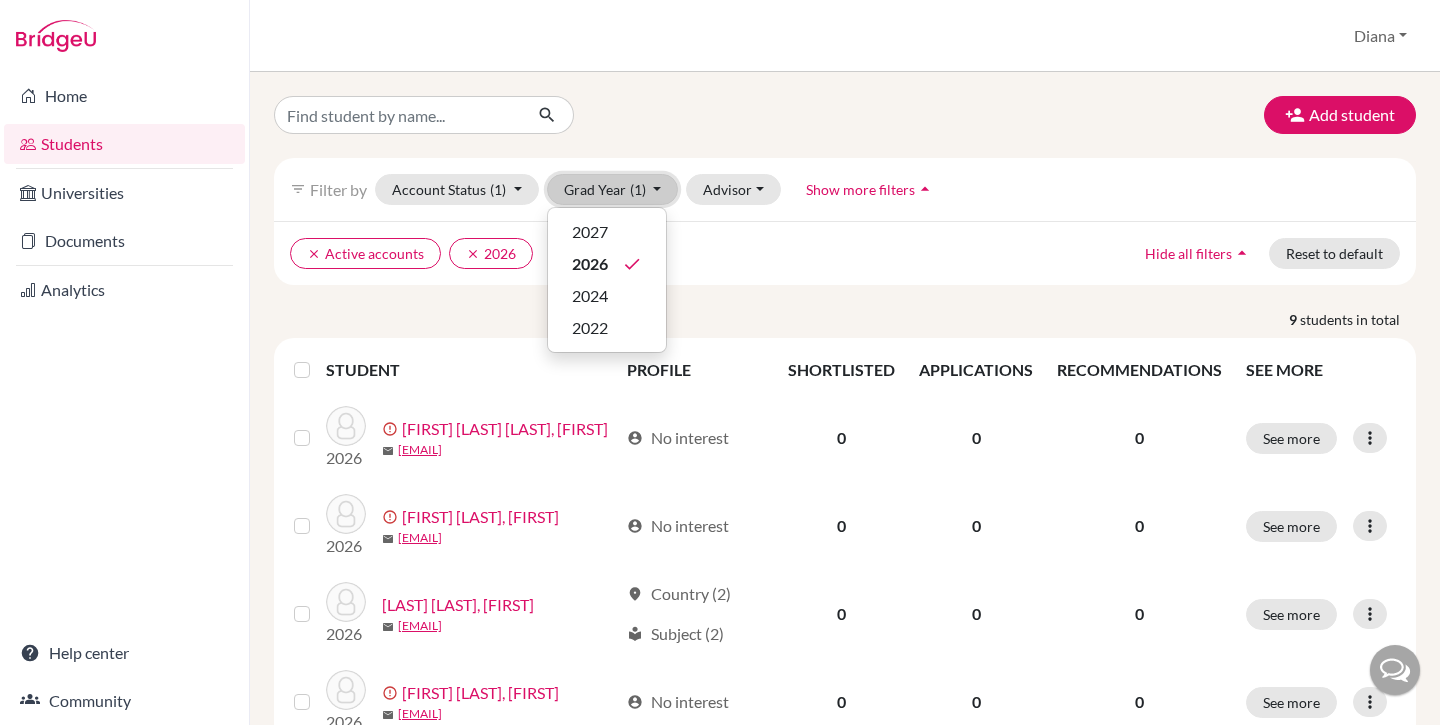 click on "Grad Year (1)" at bounding box center [613, 189] 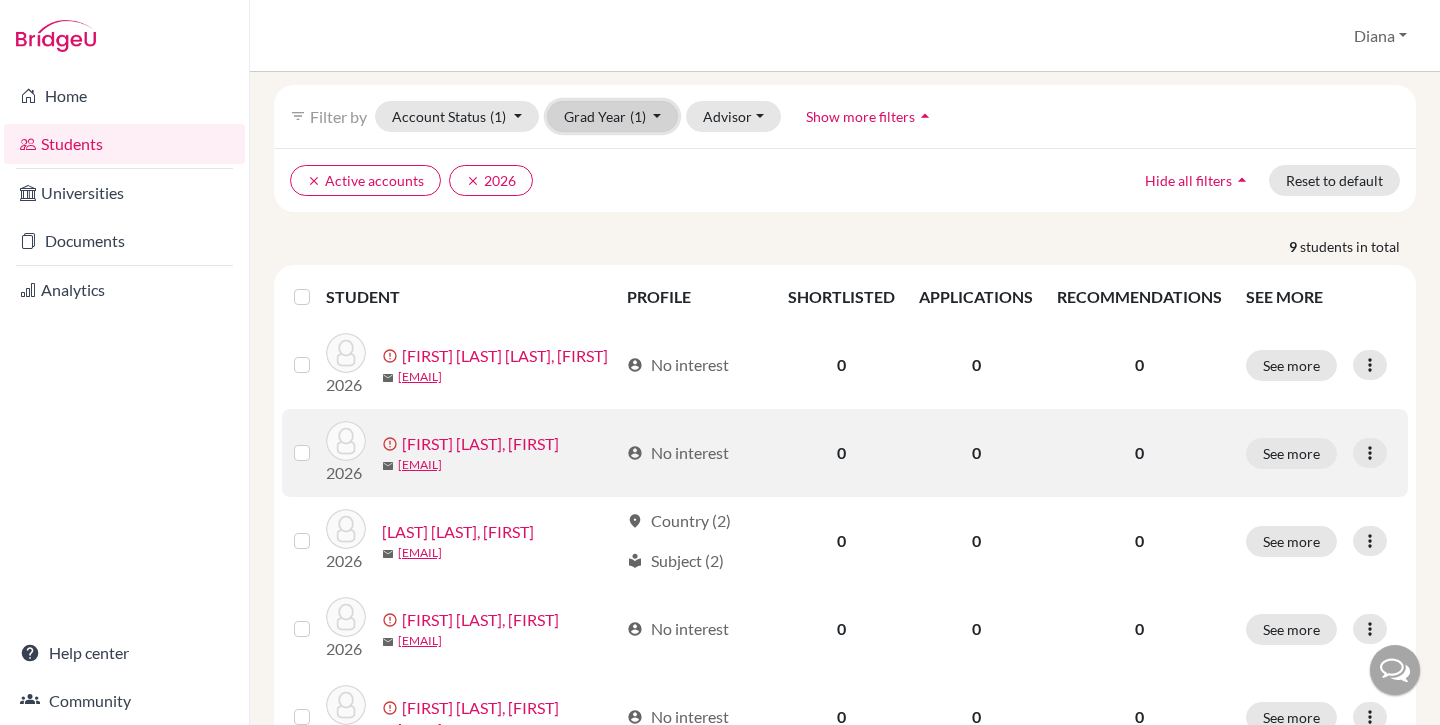 scroll, scrollTop: 0, scrollLeft: 0, axis: both 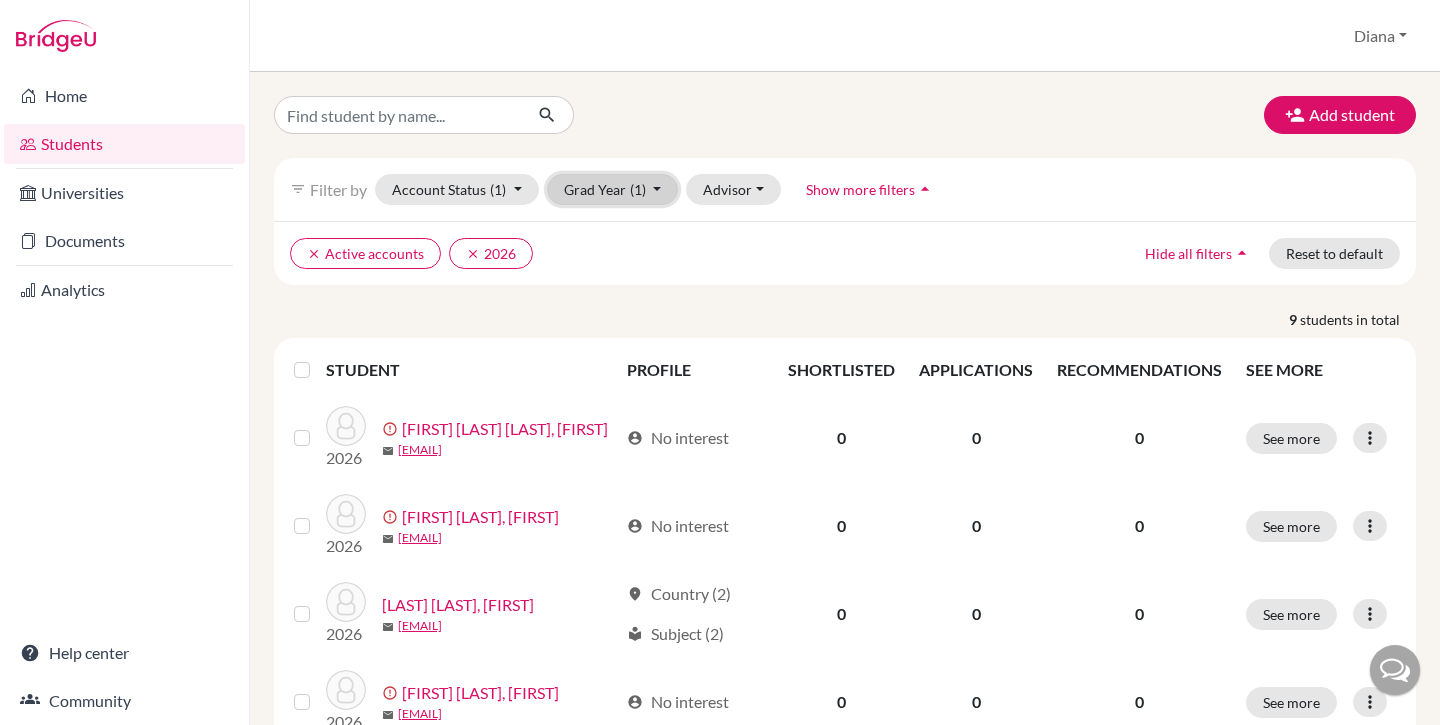 click on "(1)" at bounding box center [638, 189] 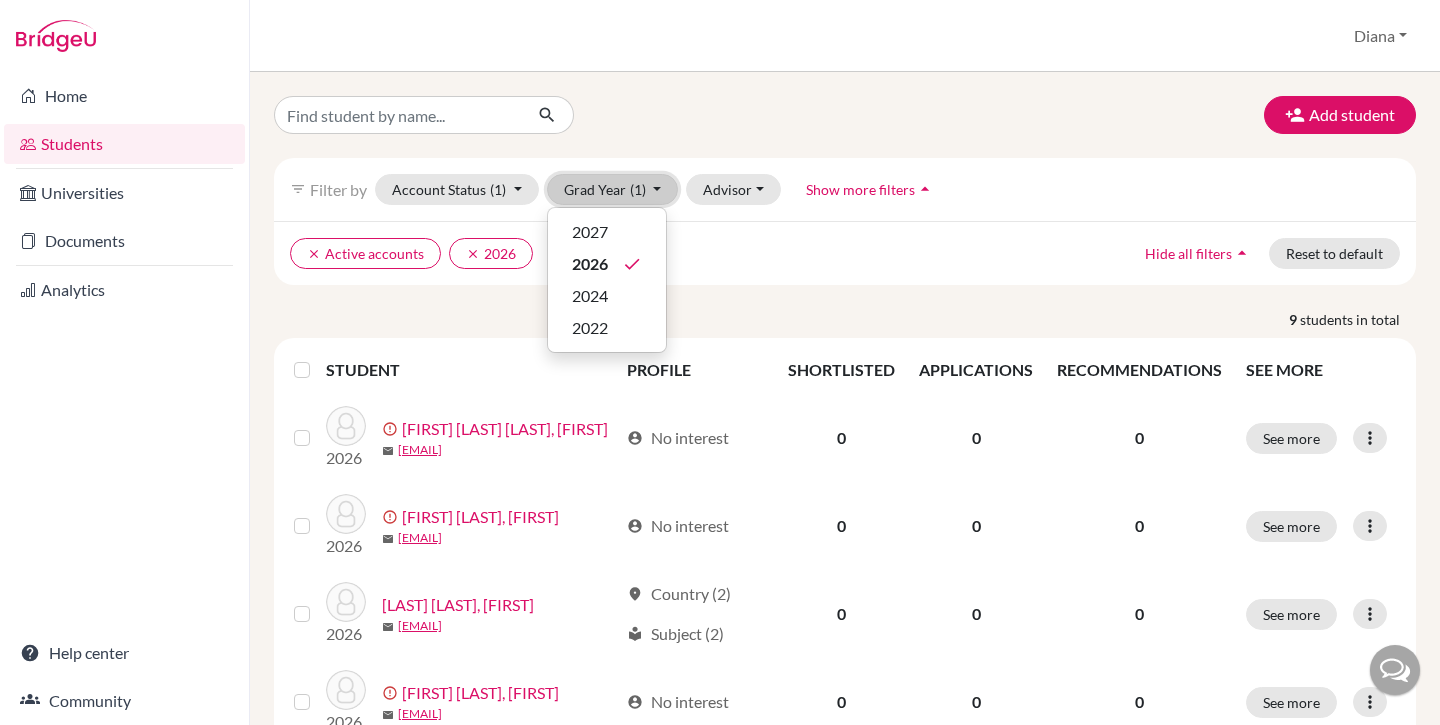 click on "(1)" at bounding box center [638, 189] 